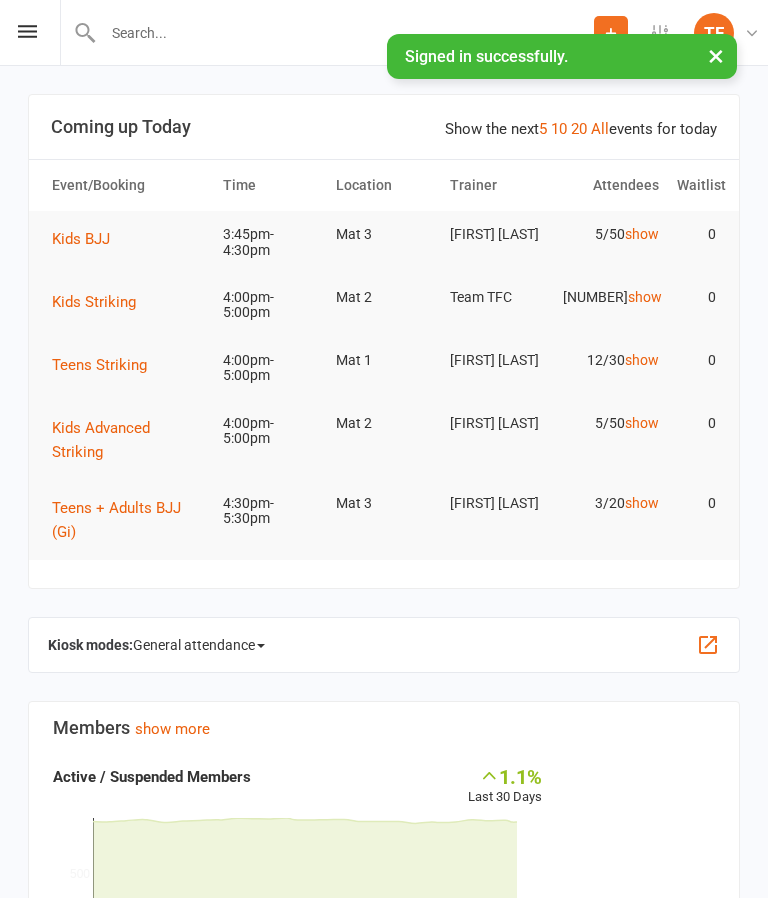 scroll, scrollTop: 0, scrollLeft: 0, axis: both 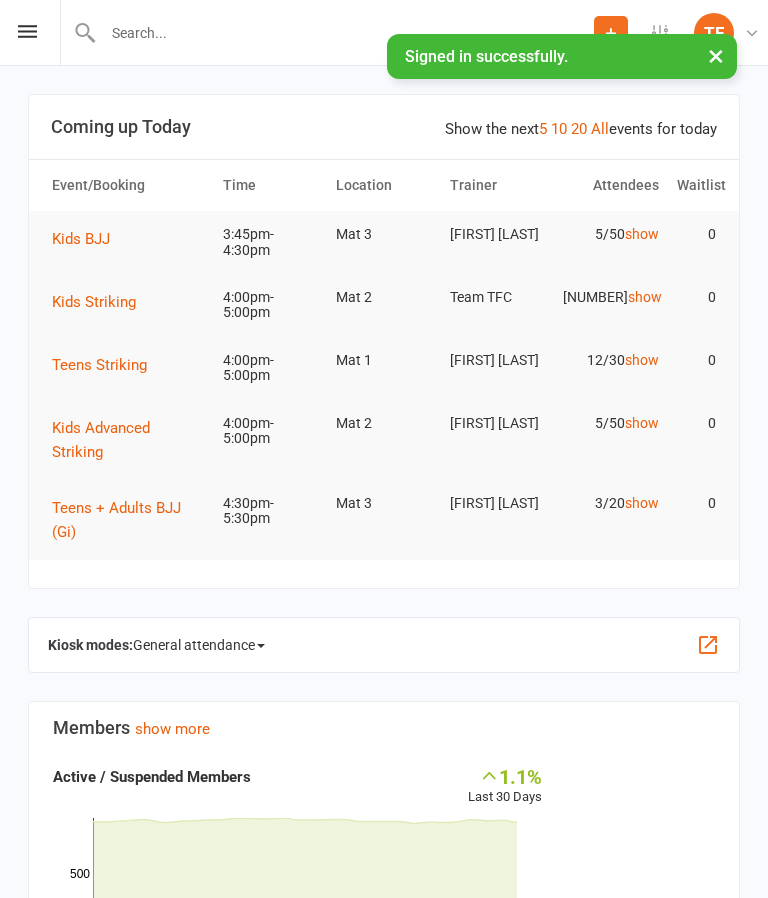 click at bounding box center (27, 31) 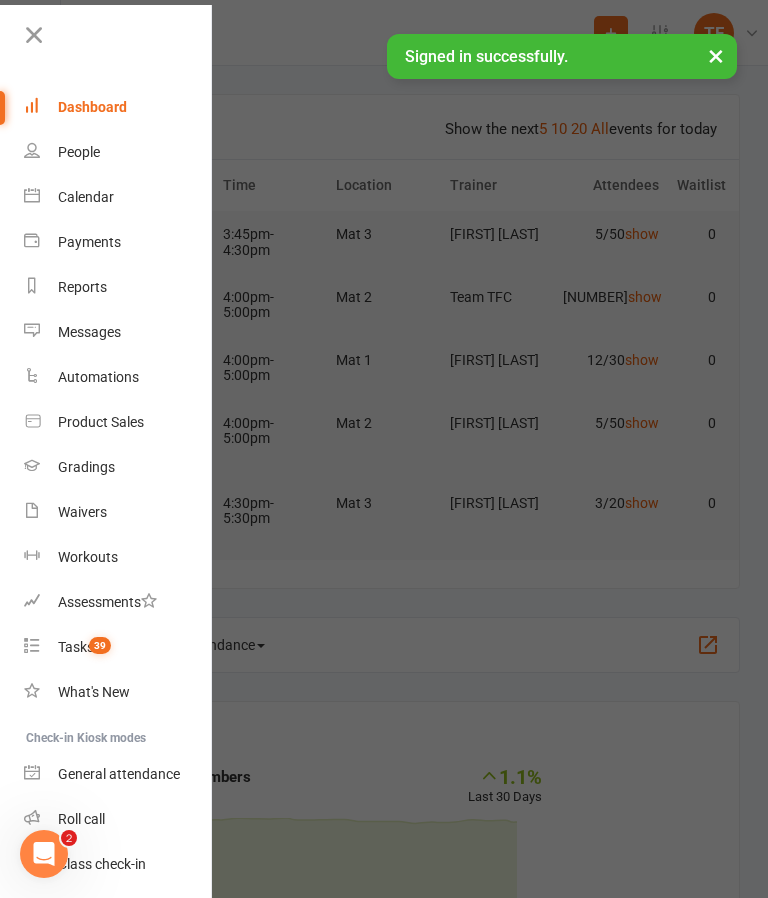 scroll, scrollTop: 0, scrollLeft: 0, axis: both 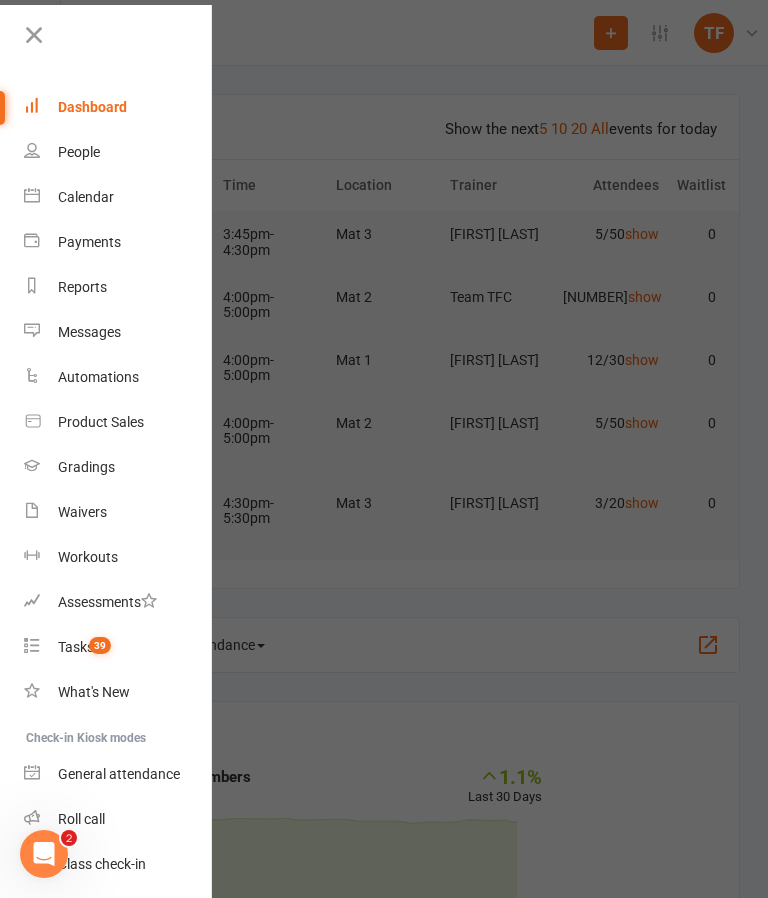click at bounding box center (384, 449) 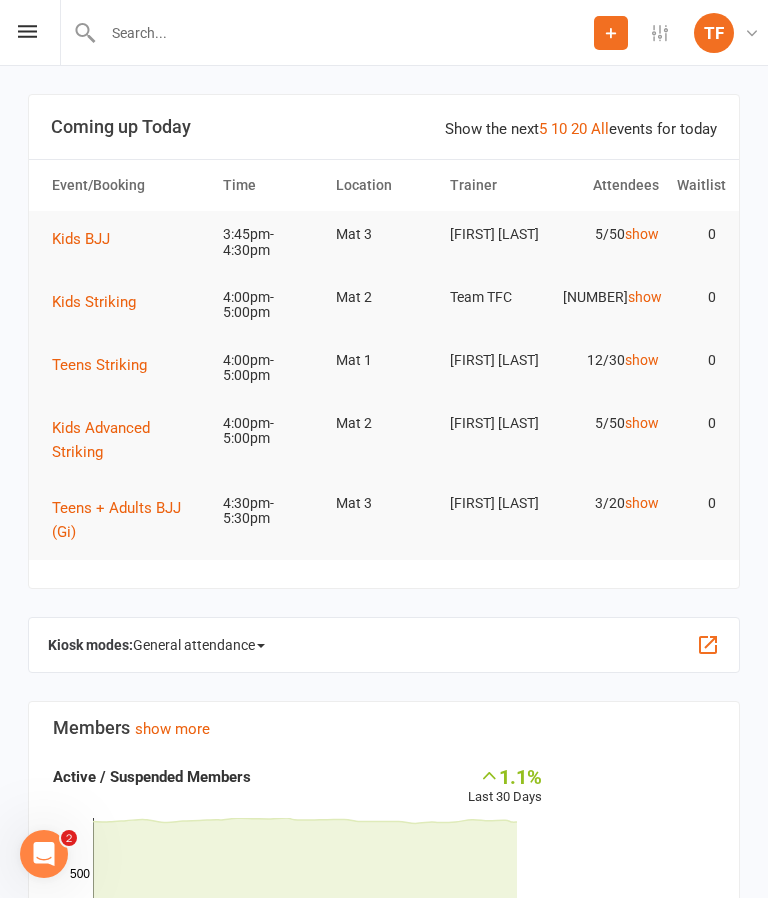 scroll, scrollTop: 0, scrollLeft: 0, axis: both 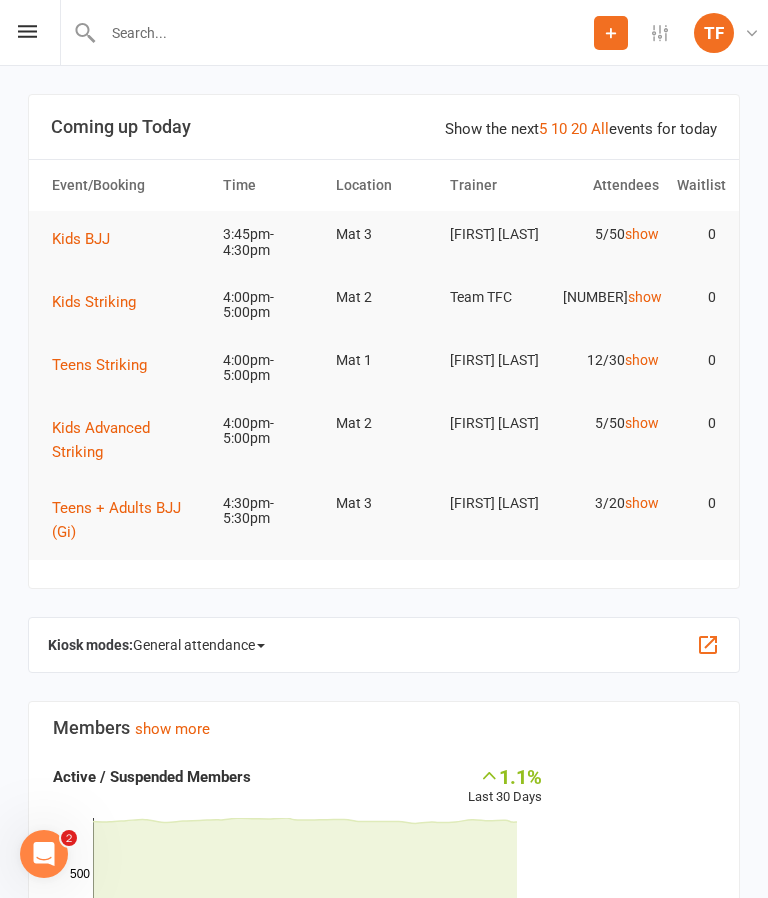 click at bounding box center (345, 33) 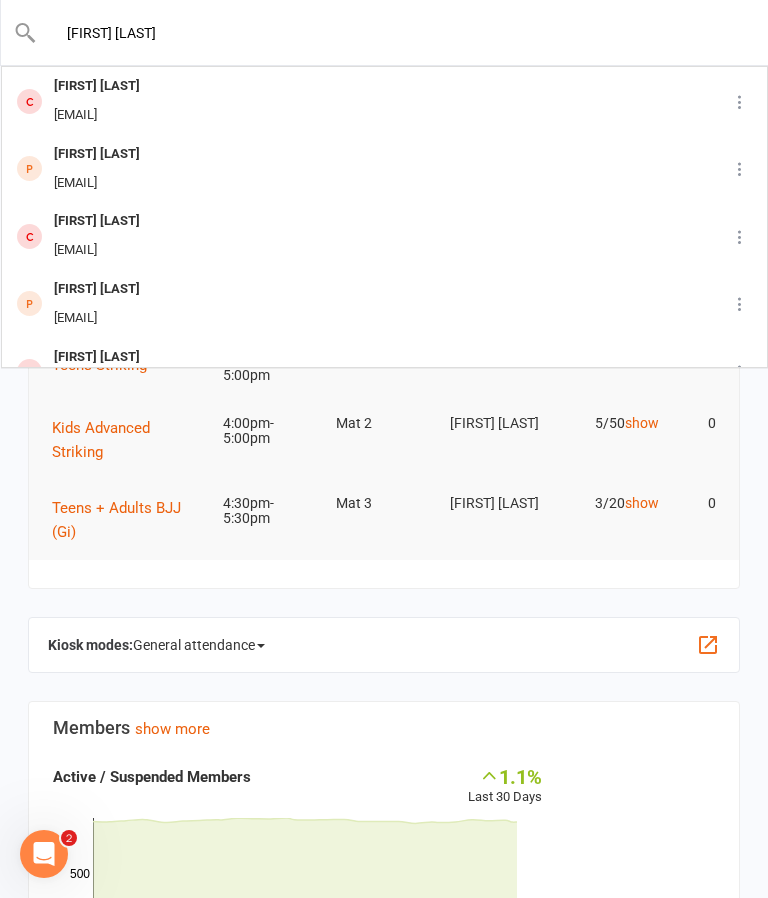 type on "[FIRST] [LAST]" 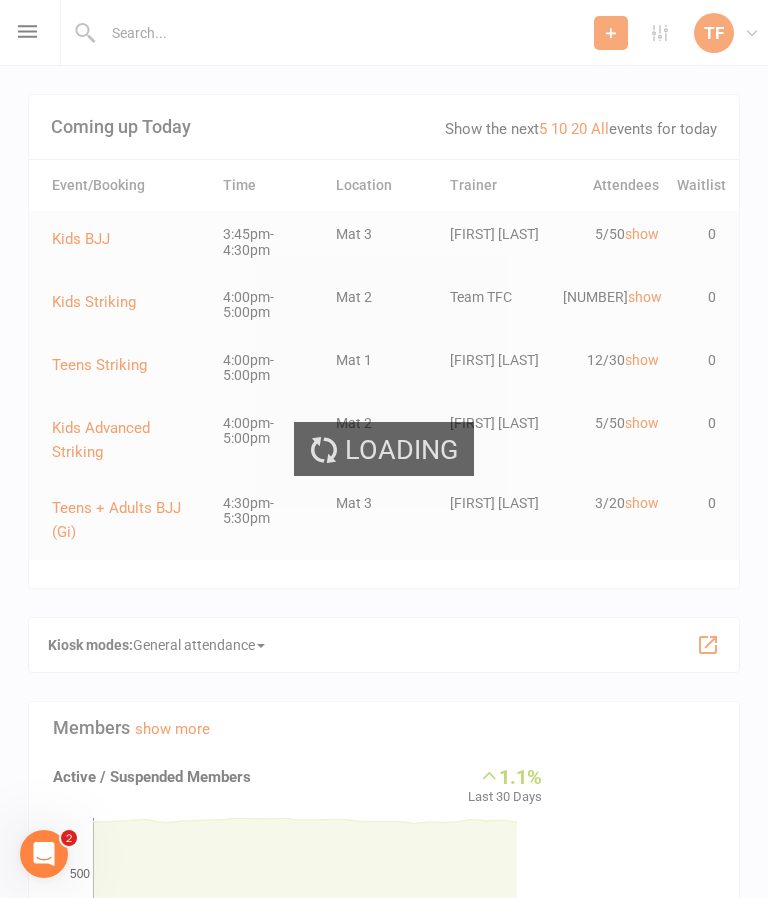 scroll, scrollTop: 20, scrollLeft: 0, axis: vertical 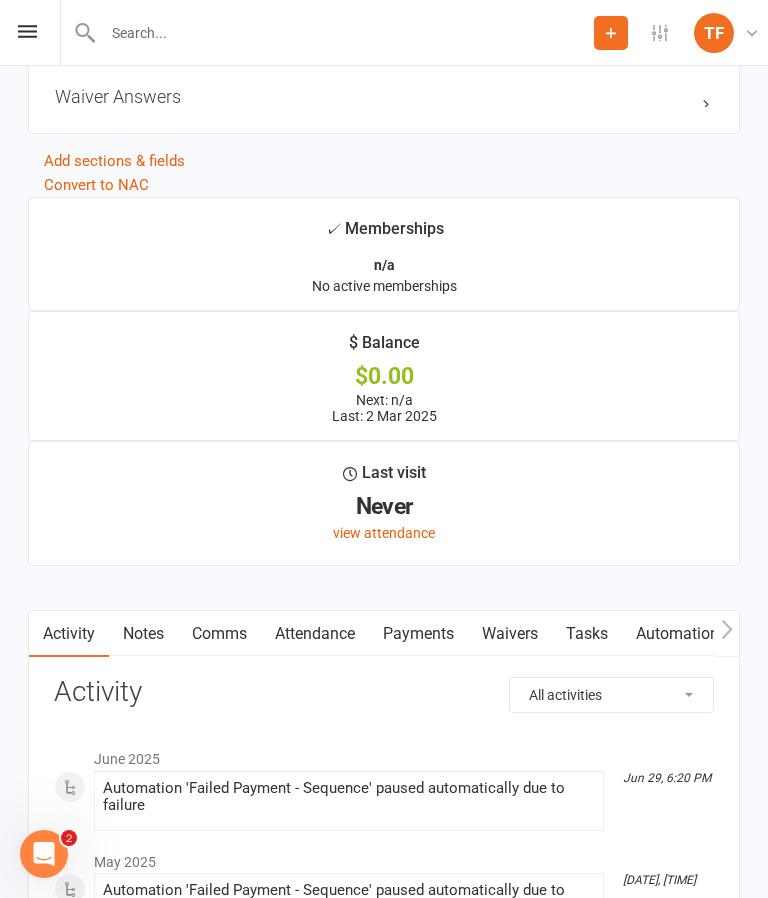 click on "Waivers" at bounding box center [510, 634] 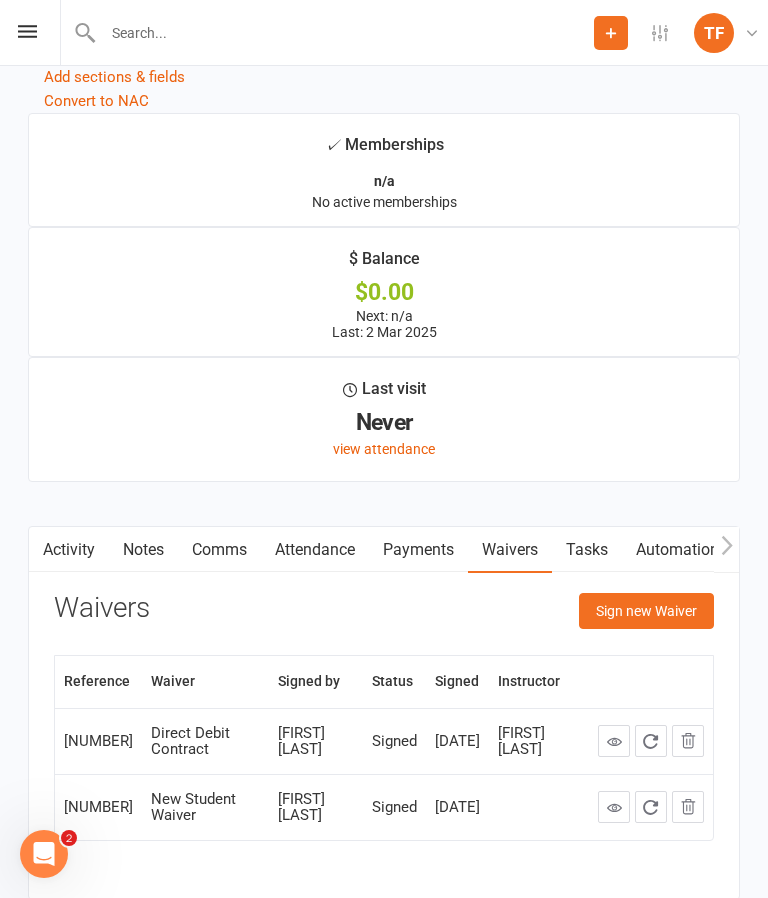 scroll, scrollTop: 2695, scrollLeft: 0, axis: vertical 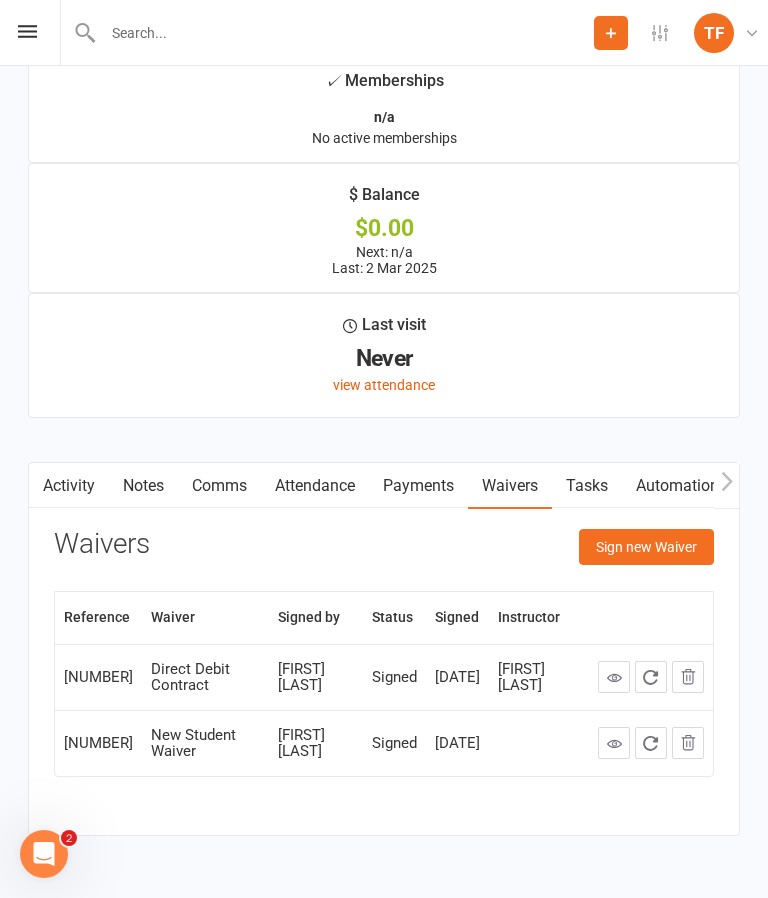 click on "Sign new Waiver" at bounding box center [646, 547] 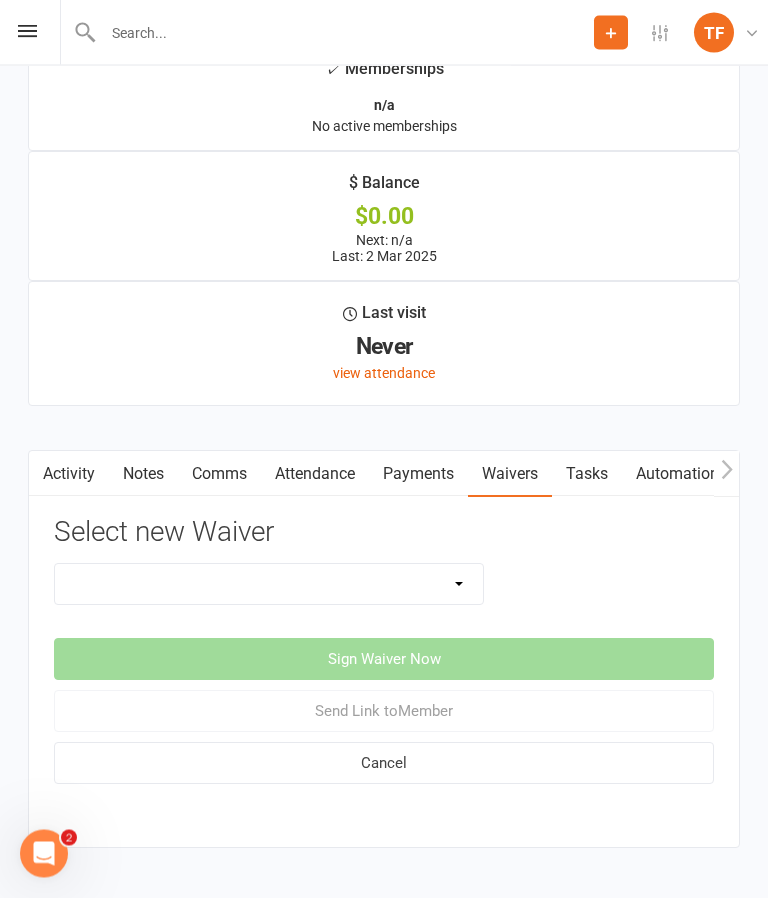 scroll, scrollTop: 2707, scrollLeft: 0, axis: vertical 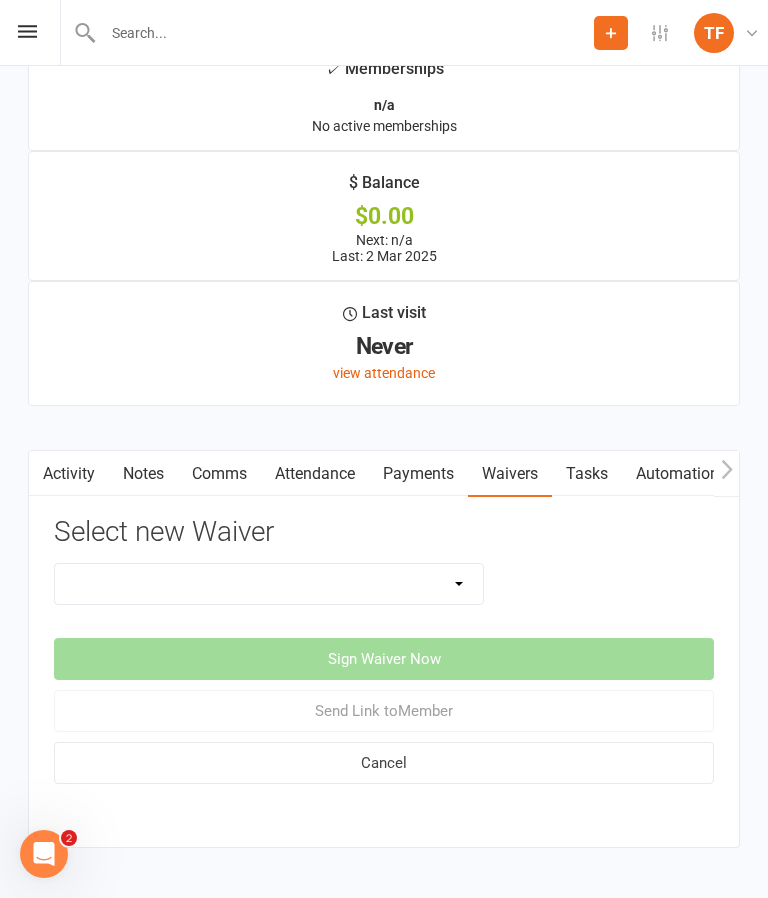 click on "Direct Debit Contract New Student Waiver Online - Adults - 12 Month DD Online - Adults - 6 Month DD Online - Adults - 6 Month UP FRONT Online - Adults - Flexi DD Online - Adults - Intro Pass Online - Student - 12 Month DD Online - Student - 6 Month DD Online - Student - 6 Month UP FRONT Online - Student - Flexi DD Online - Student - Intro Pass Online - Student - Limited Pass - 6 Month DD TFC Online Direct Debit Waiver Up front NO PAYMENT DETAILS Contract X-Pass Direct Debit Contract" at bounding box center (269, 584) 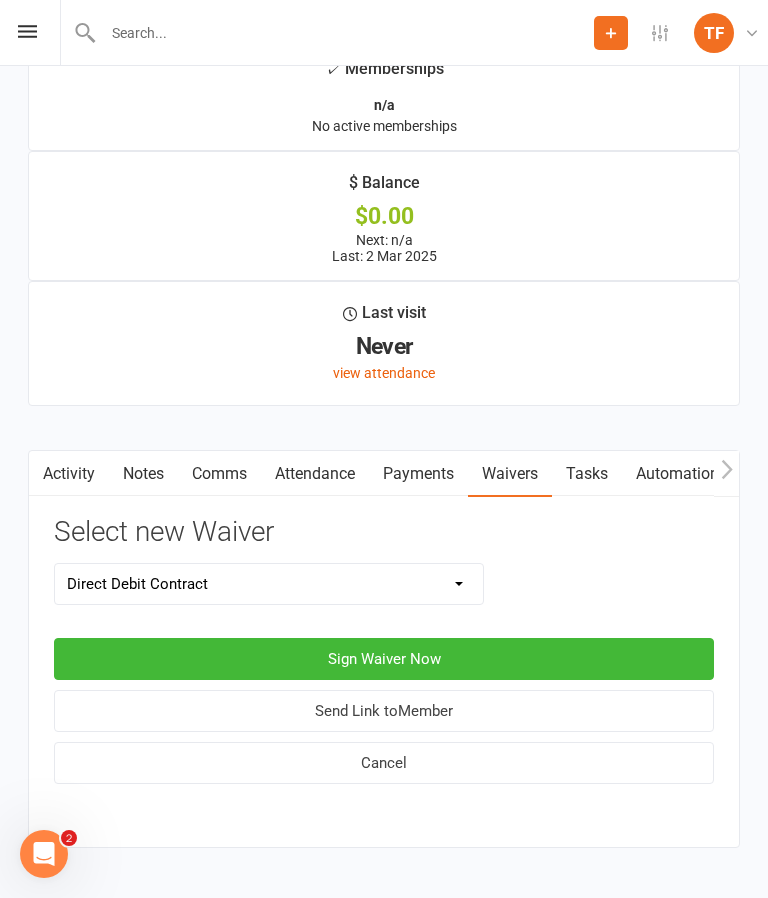 click on "Sign Waiver Now" at bounding box center (384, 659) 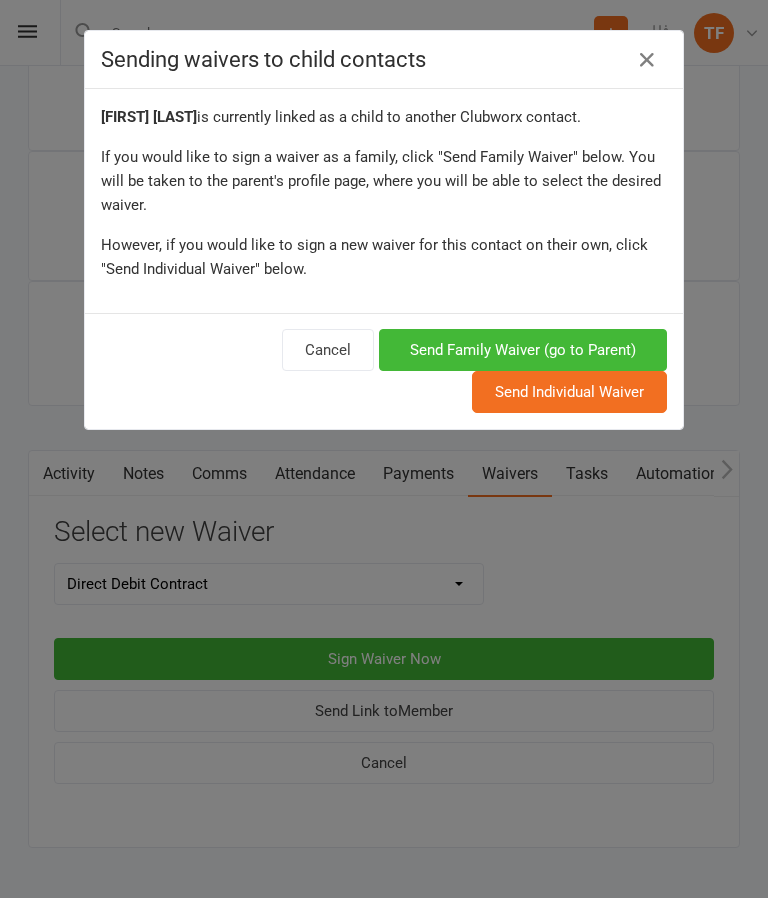 click on "Send Family Waiver (go to Parent)" at bounding box center (523, 350) 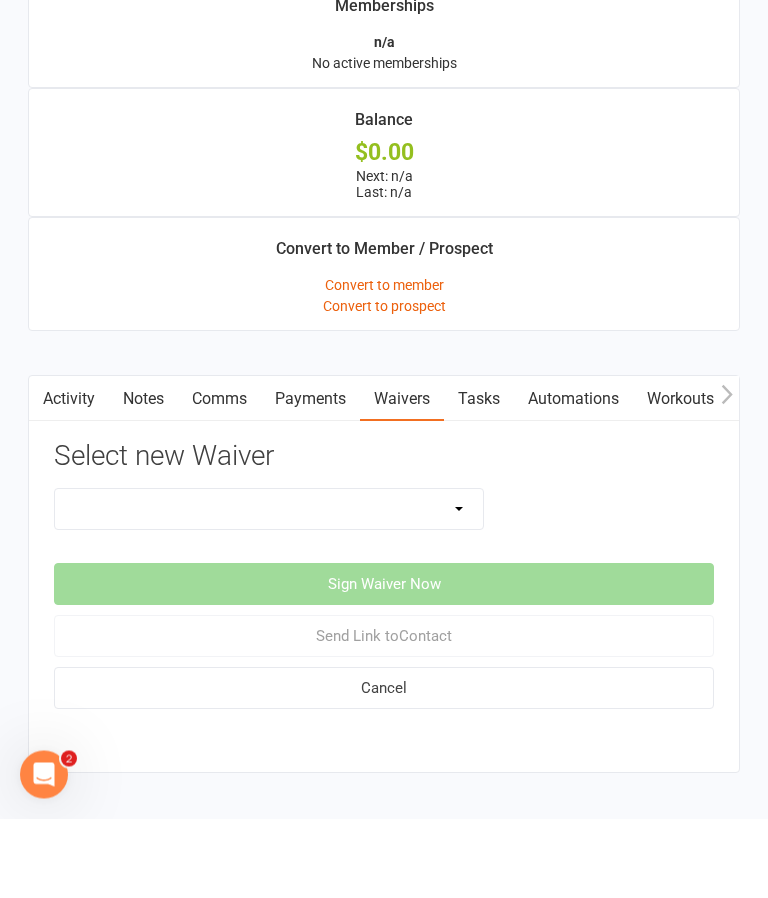 scroll, scrollTop: 1660, scrollLeft: 0, axis: vertical 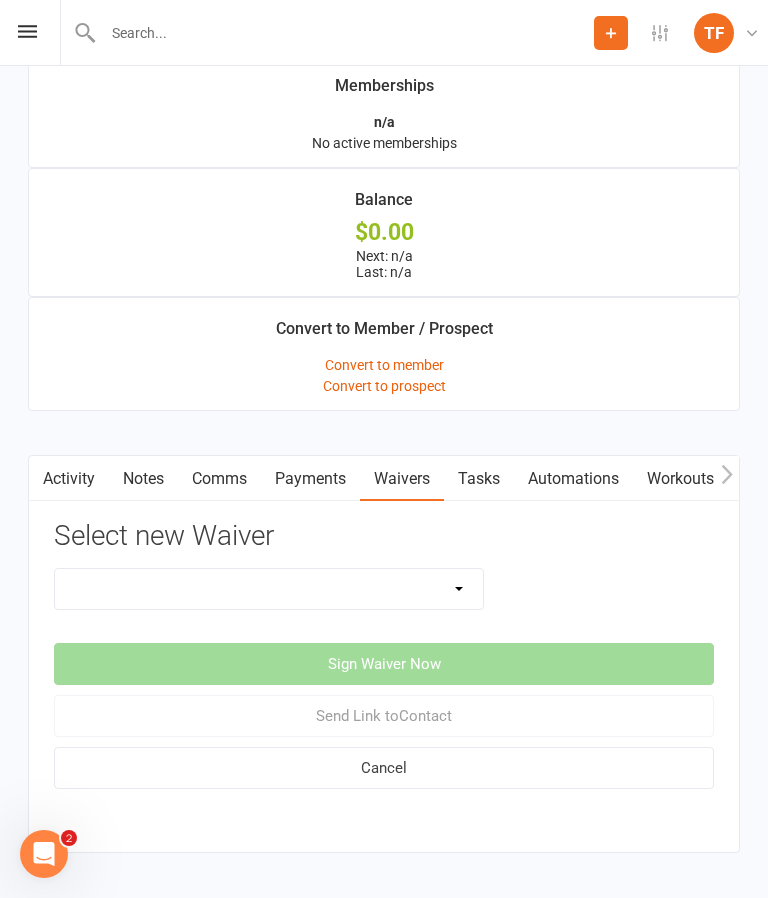 click on "Direct Debit Contract Fighter Expectations Online - Adults - 12 Month DD Online - Adults - 6 Month DD Online - Adults - 6 Month UP FRONT Online - Adults - Flexi DD Online - Adults - Intro Pass Online - Student - 12 Month DD Online - Student - 6 Month DD Online - Student - 6 Month UP FRONT Online - Student - Flexi DD Online - Student - Intro Pass Online - Student - Limited Pass - 6 Month DD TFC Online Direct Debit Waiver Up front NO PAYMENT DETAILS Contract X-Pass Direct Debit Contract" at bounding box center (269, 589) 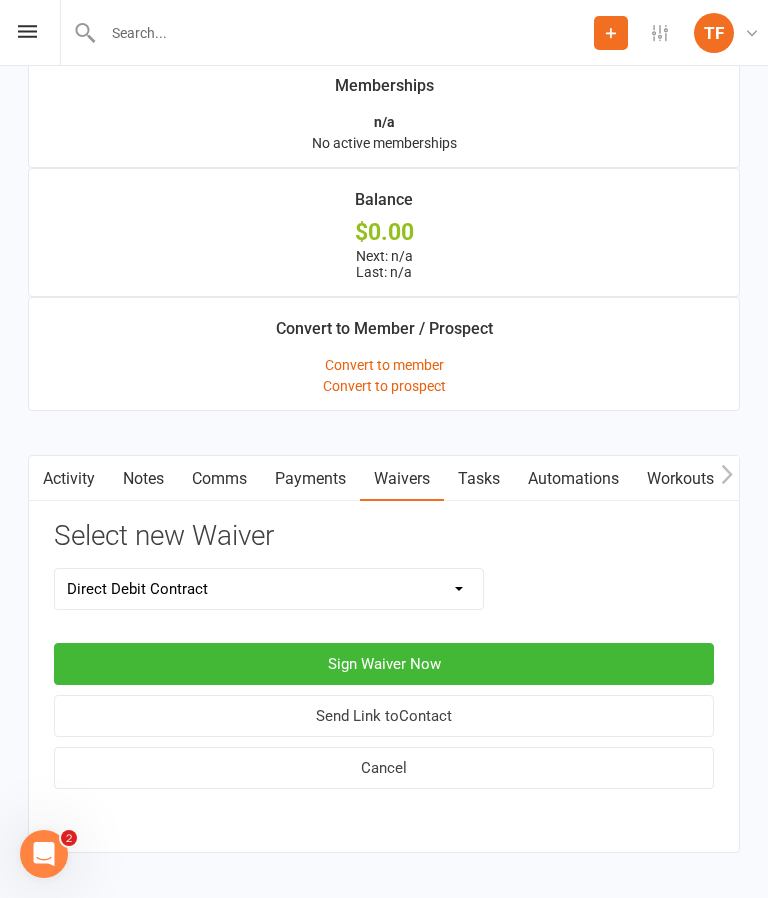 click on "Sign Waiver Now" at bounding box center (384, 664) 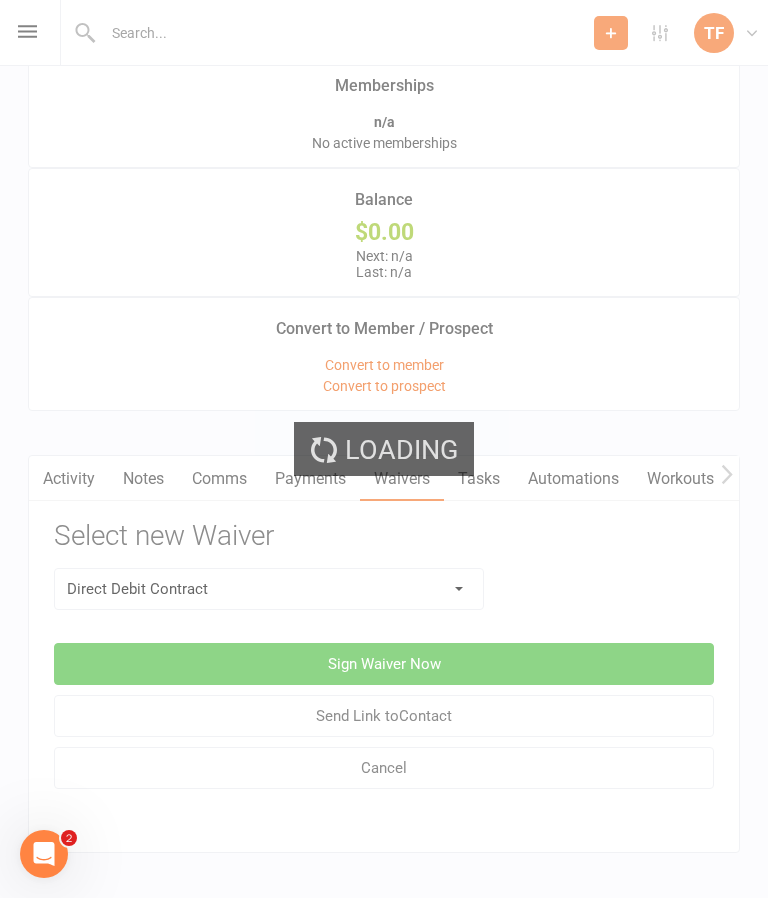 select on "03" 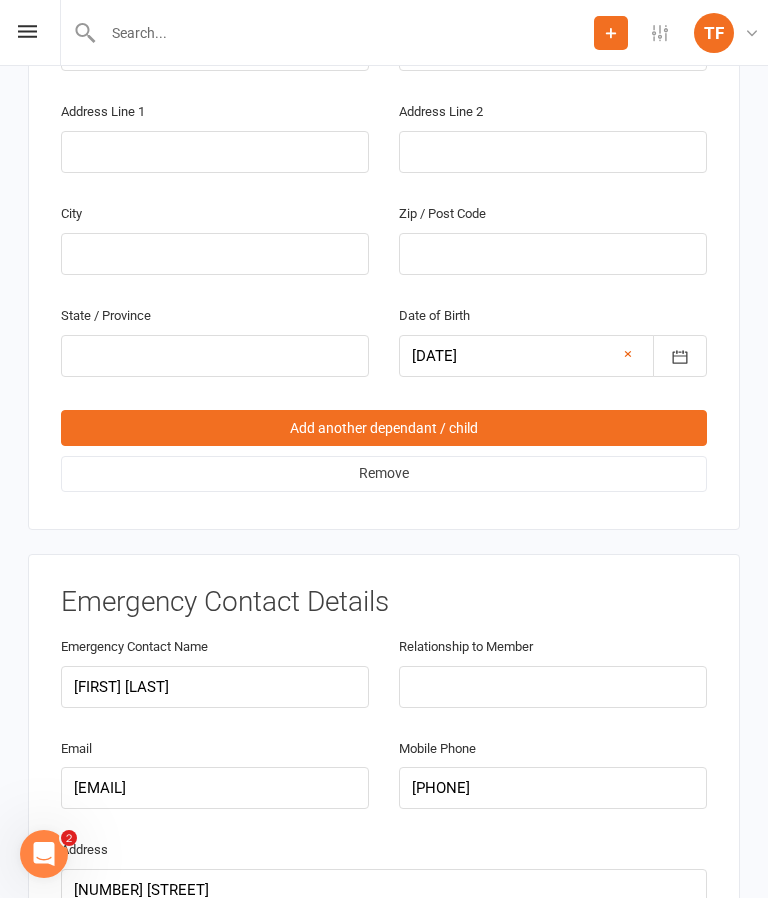 scroll, scrollTop: 0, scrollLeft: 0, axis: both 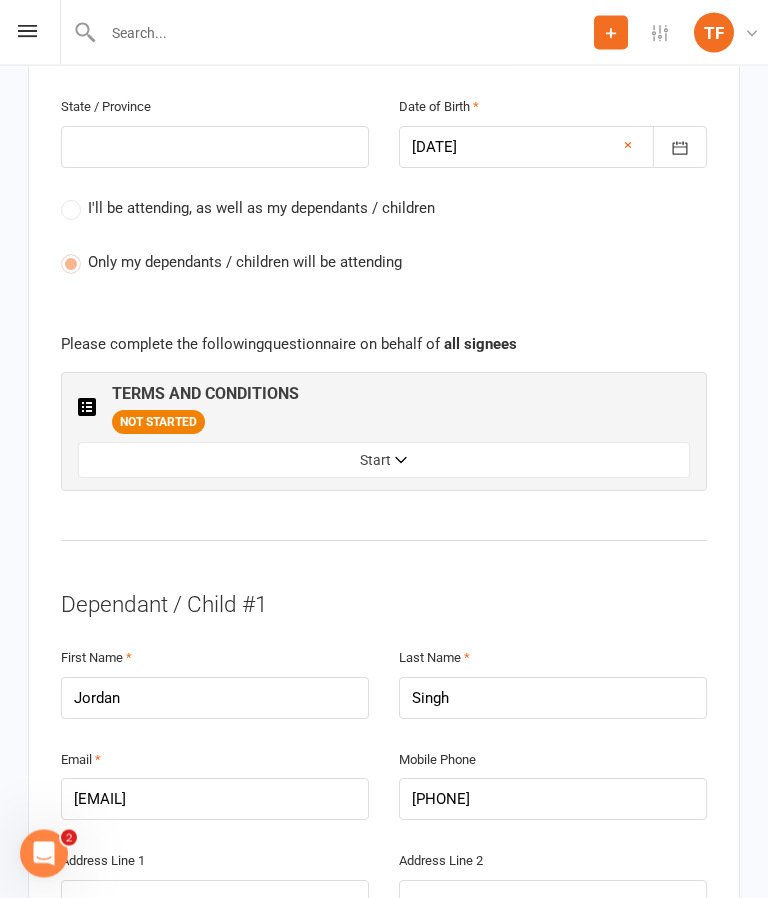 click on "Start" at bounding box center (384, 461) 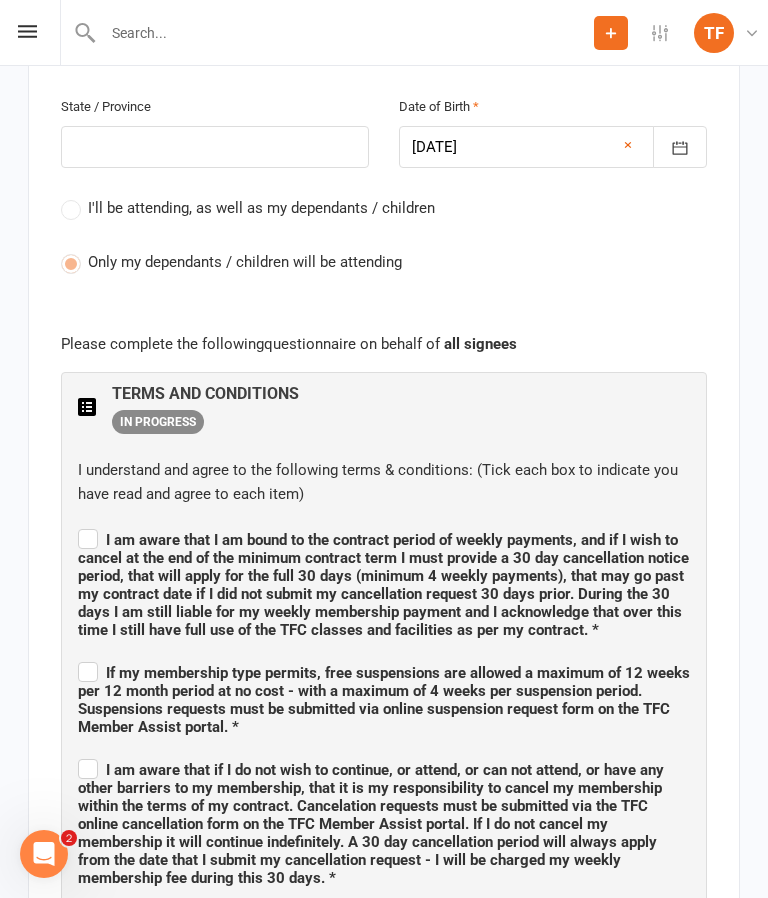 click on "I am aware that I am bound to the contract period of weekly payments, and if I wish to cancel at the end of the minimum contract term I must provide a 30 day cancellation notice period, that will apply for the full 30 days (minimum 4 weekly payments), that may go past my contract date if I did not submit my cancellation request 30 days prior.   During the 30 days I am still liable for my weekly membership payment and I acknowledge that over this time I still have full use of the TFC classes and facilities as per my contract.   *" at bounding box center [383, 585] 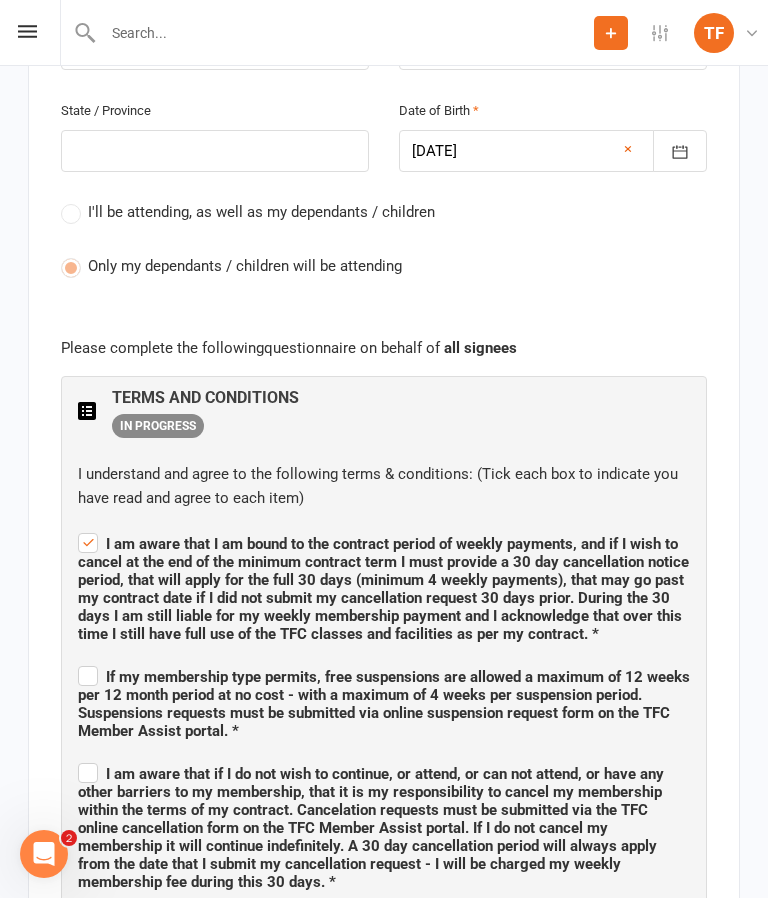 scroll, scrollTop: 1085, scrollLeft: 0, axis: vertical 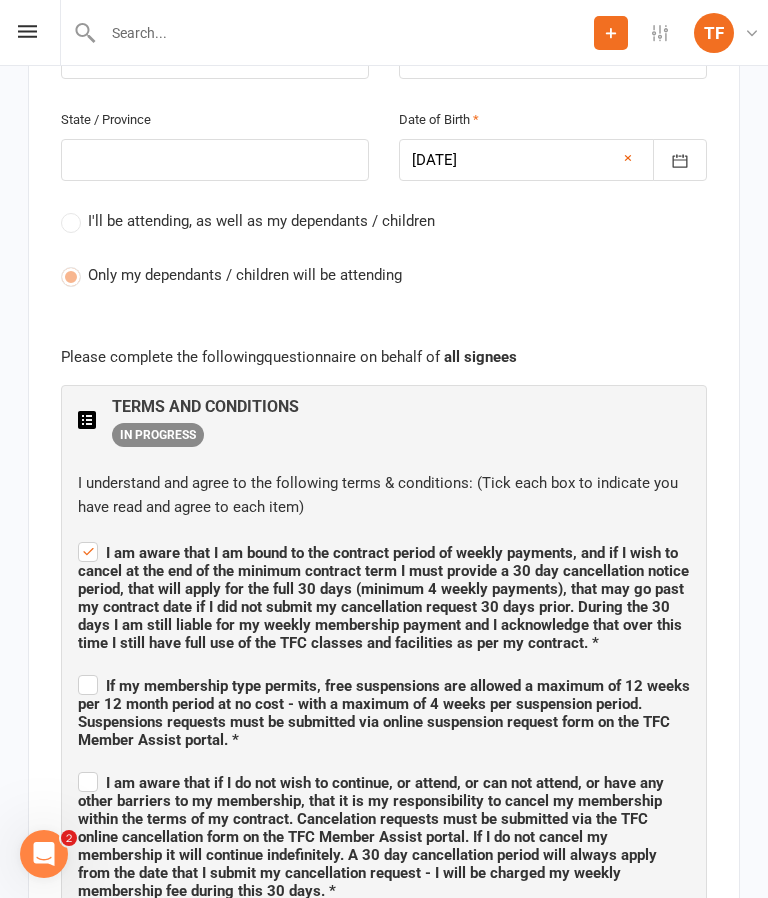 click on "If my membership type permits, free suspensions are allowed a maximum of 12 weeks per 12 month period at no cost - with a maximum of 4 weeks per suspension period. Suspensions requests must be submitted via online suspension request form on the TFC Member Assist portal.   *" at bounding box center (384, 710) 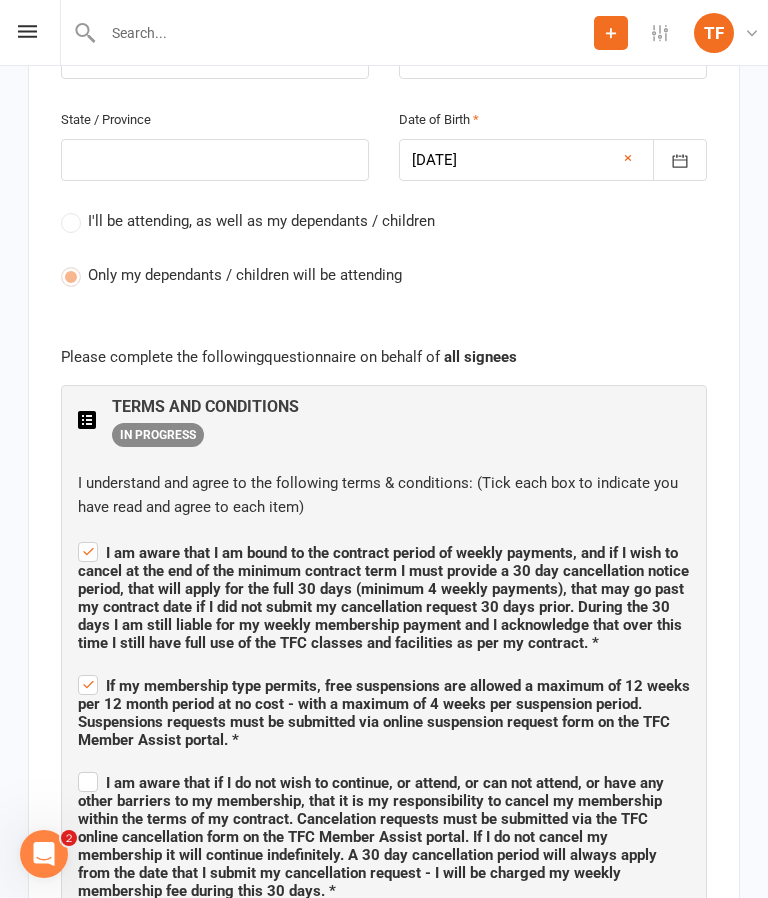click on "I am aware that if I do not wish to continue, or attend, or can not attend, or have any other barriers to my membership, that it is my responsibility to cancel my membership within the terms of my contract.  Cancelation requests must be submitted via the TFC online cancellation form on the TFC Member Assist portal. If I do not cancel my membership it will continue indefinitely.  A 30 day cancellation period will always apply from the date that I submit my cancellation request - I will be charged my weekly membership fee during this 30 days.   *" at bounding box center (384, 834) 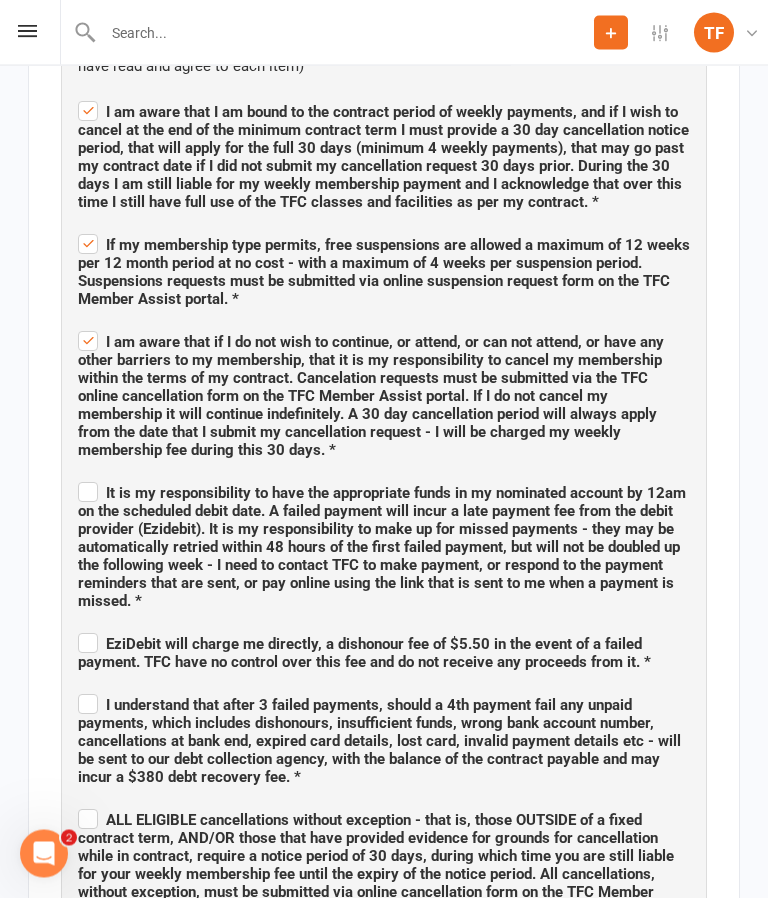 scroll, scrollTop: 1526, scrollLeft: 0, axis: vertical 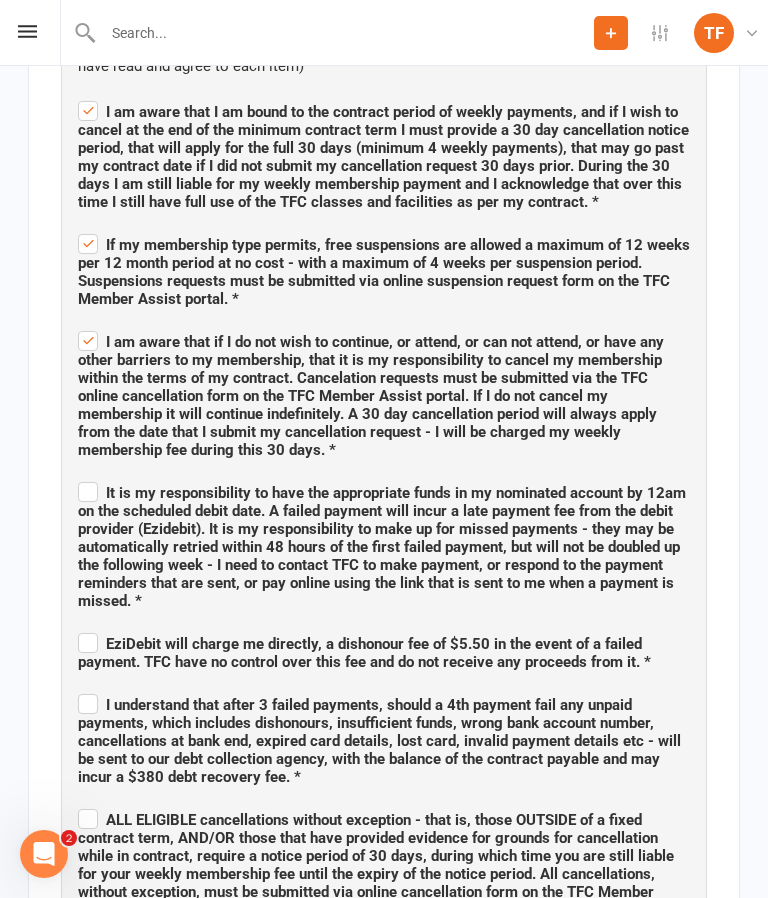 click on "EziDebit will charge me directly, a dishonour fee of $5.50 in the event of a failed payment. TFC have no control over this fee and do not receive any proceeds from it.   *" at bounding box center [384, 650] 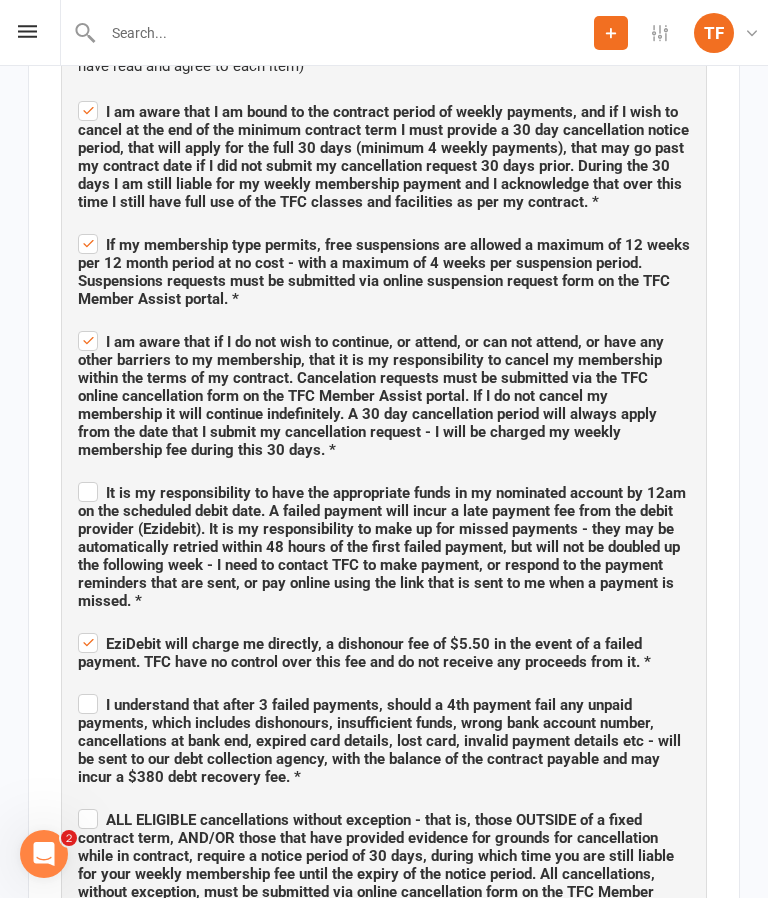 checkbox on "true" 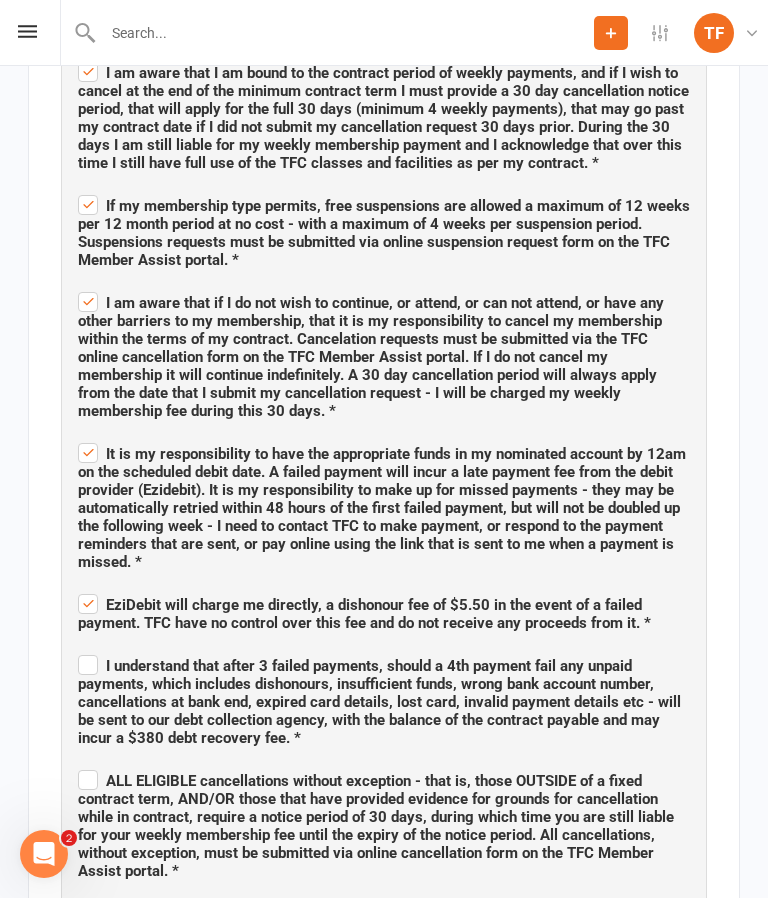 click on "I understand that after 3 failed payments, should a 4th payment fail any unpaid payments, which includes dishonours, insufficient funds, wrong bank account number, cancellations at bank end, expired card details, lost card, invalid payment details etc -  will be sent to our debt collection agency, with the balance of the contract payable and may incur a $380 debt recovery fee.   *" at bounding box center [379, 702] 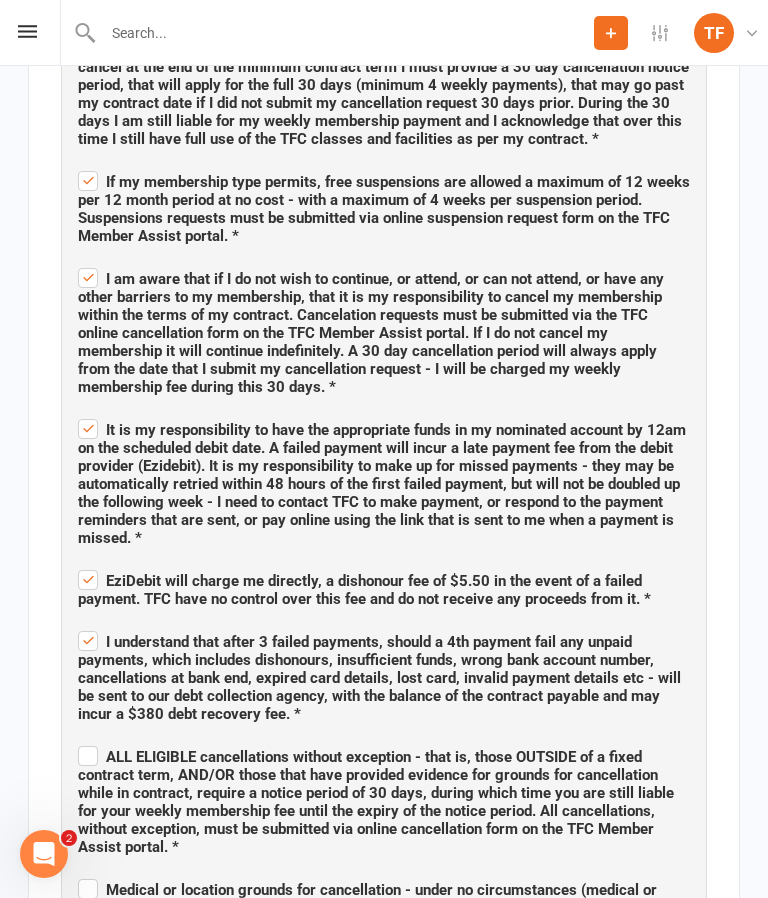 click on "ALL ELIGIBLE cancellations without exception - that is, those OUTSIDE of a fixed contract term, AND/OR those that have provided evidence for grounds for cancellation while in contract, require a notice period of 30 days, during which time you are still liable for your weekly membership fee until the expiry of the notice period.  All cancellations, without exception, must be submitted via online cancellation form on the TFC Member Assist portal.   *" at bounding box center (384, 799) 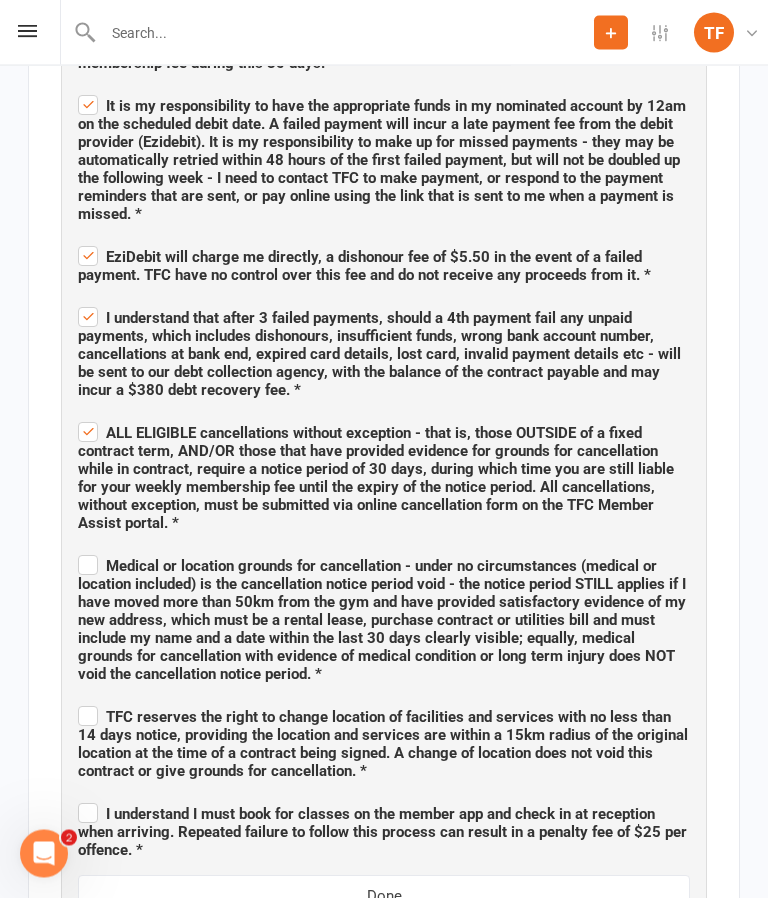 scroll, scrollTop: 1921, scrollLeft: 0, axis: vertical 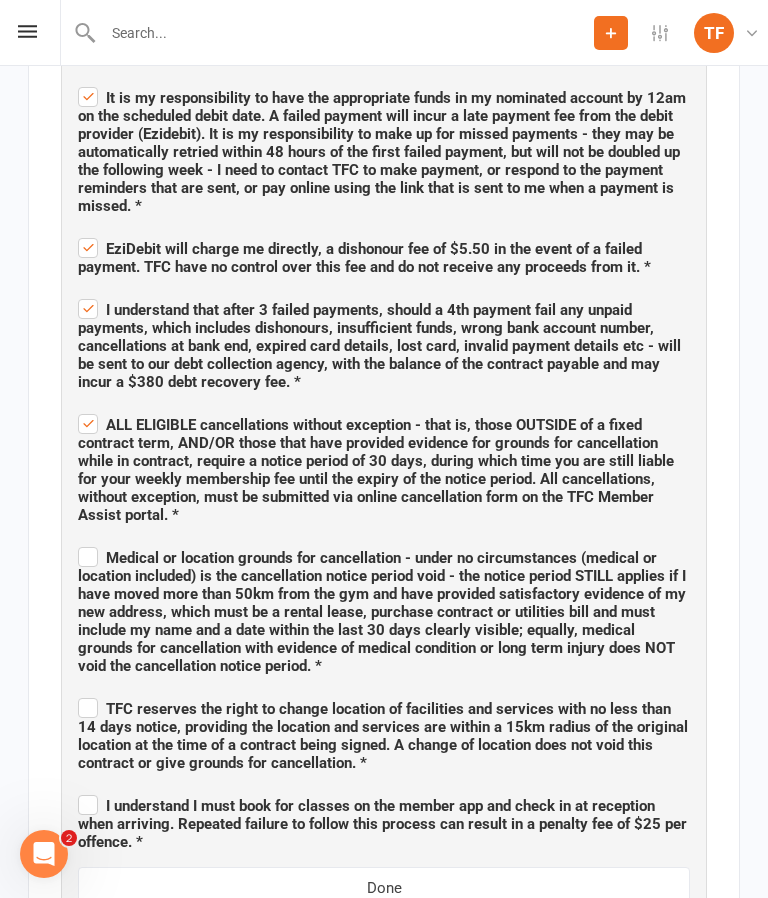click on "TFC reserves the right to change location of facilities and services with no less than 14 days notice, providing the location and services are within a 15km radius of the original location at the time of a contract being signed.  A change of location does not void this contract or give grounds for cancellation.   *" at bounding box center (384, 733) 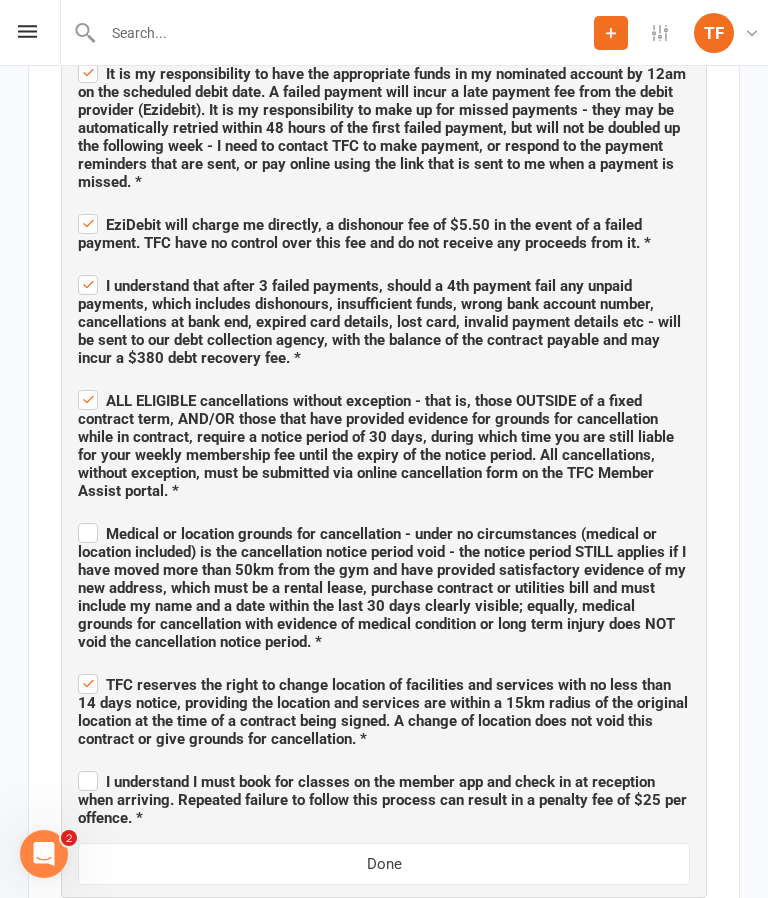 scroll, scrollTop: 1948, scrollLeft: 0, axis: vertical 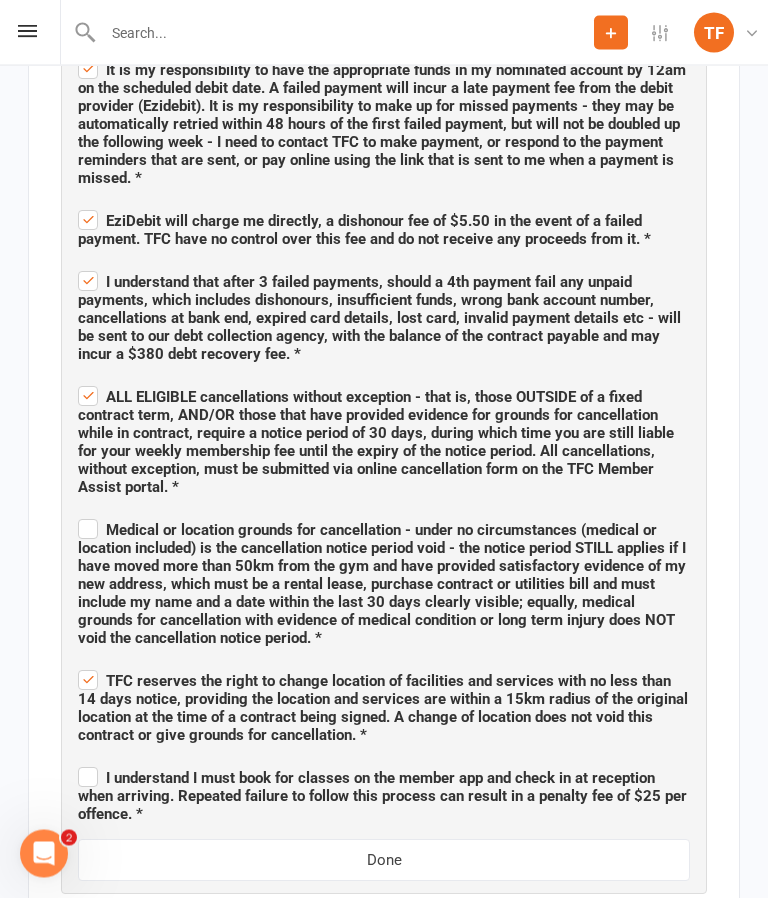 click on "I understand I must book for classes on the member app and check in at reception when arriving.  Repeated failure to follow this process can result in a penalty fee of $25 per offence.   *" at bounding box center (384, 794) 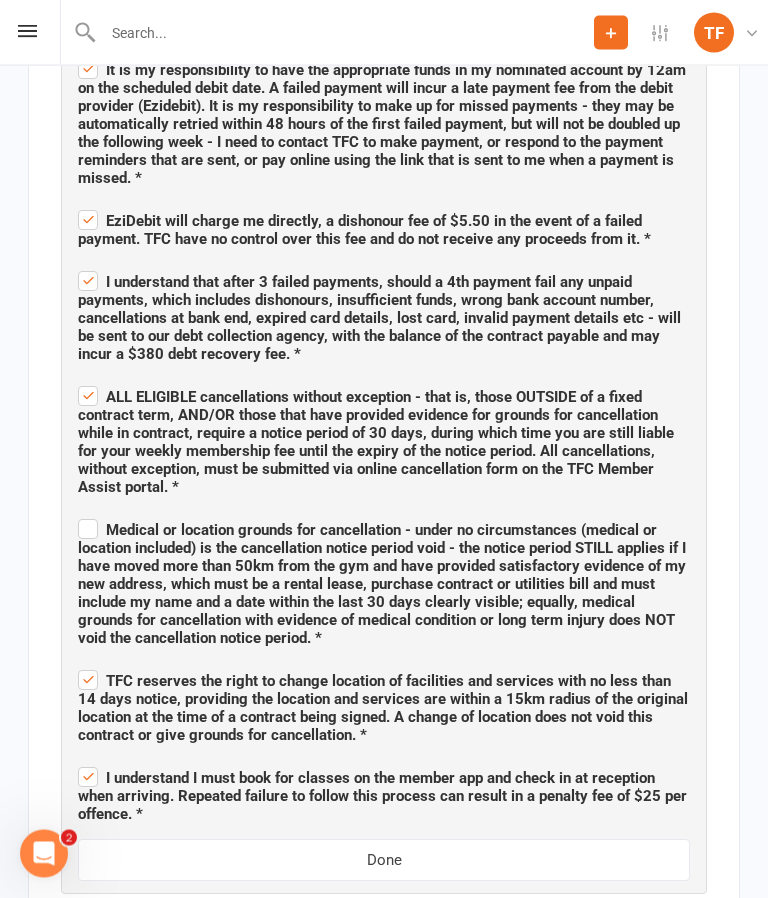 checkbox on "true" 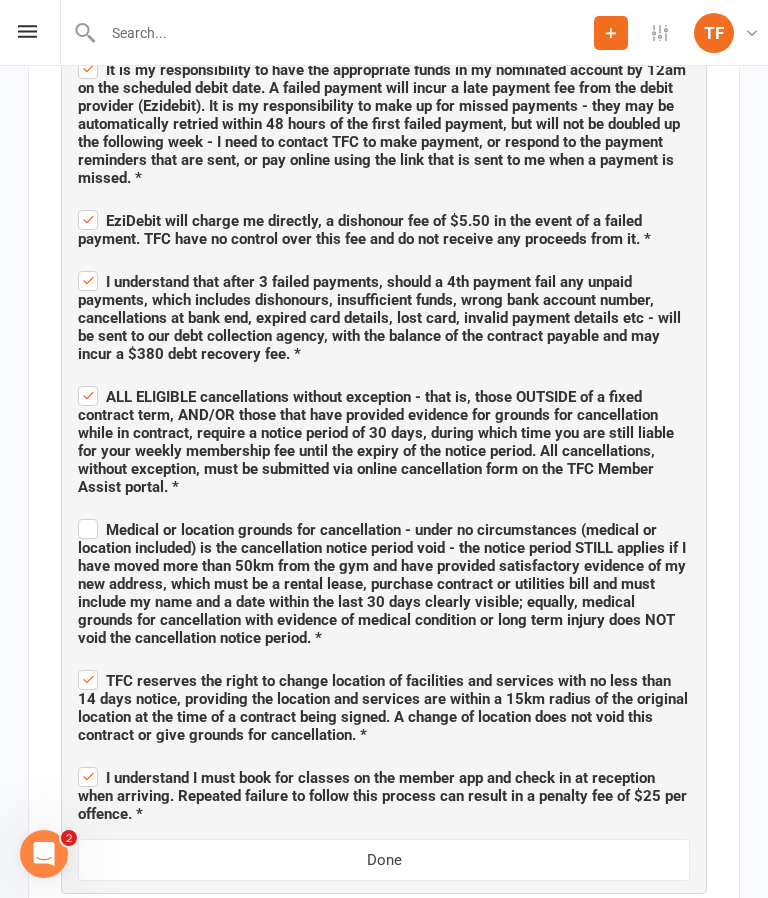click on "Medical or location grounds for cancellation - under no circumstances (medical or location included) is the cancellation notice period void - the notice period STILL applies if I have moved more than 50km from the gym and have provided satisfactory evidence of my new address, which must be a rental lease, purchase contract or utilities bill and must include my name and a date within the last 30 days clearly visible; equally, medical grounds for cancellation with evidence of medical condition or long term injury does NOT void the cancellation notice period.   *" at bounding box center [382, 584] 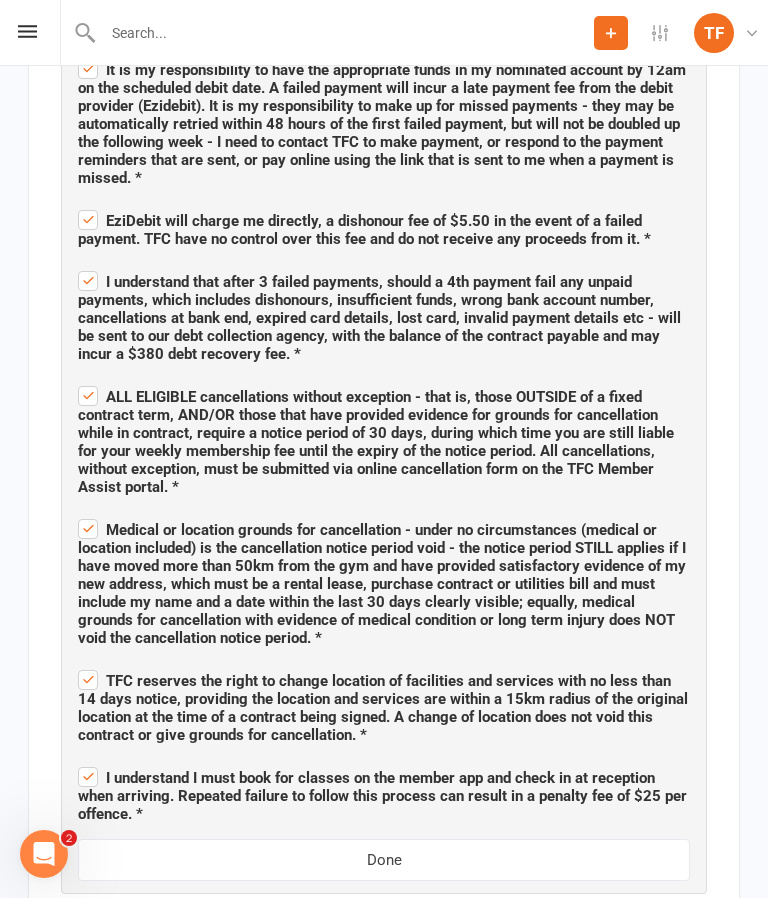 checkbox on "true" 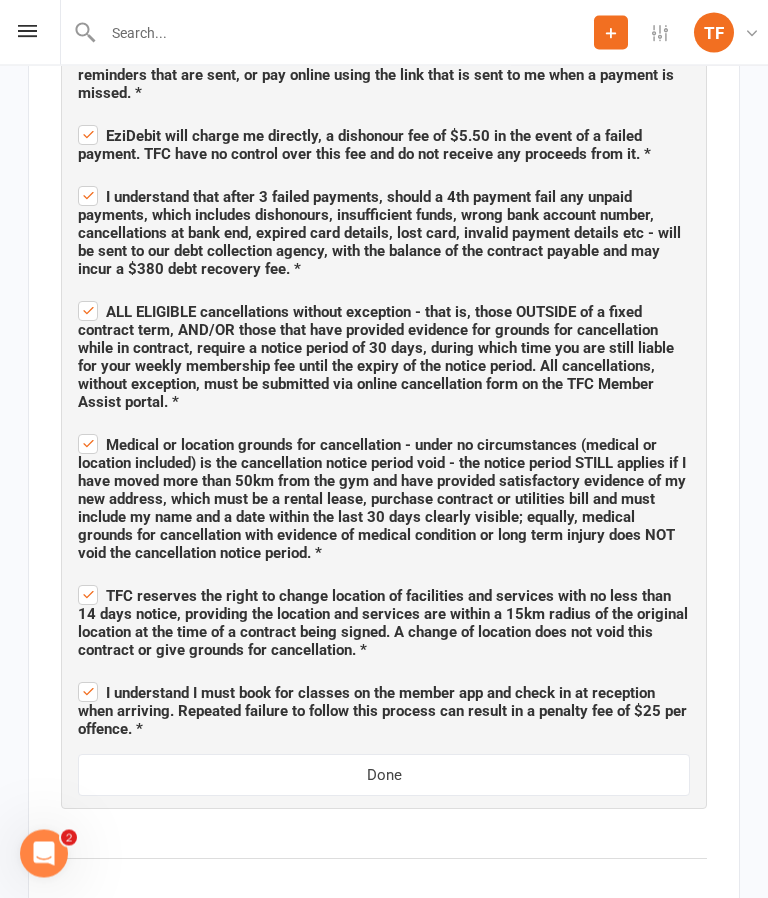 click on "Done" at bounding box center (384, 776) 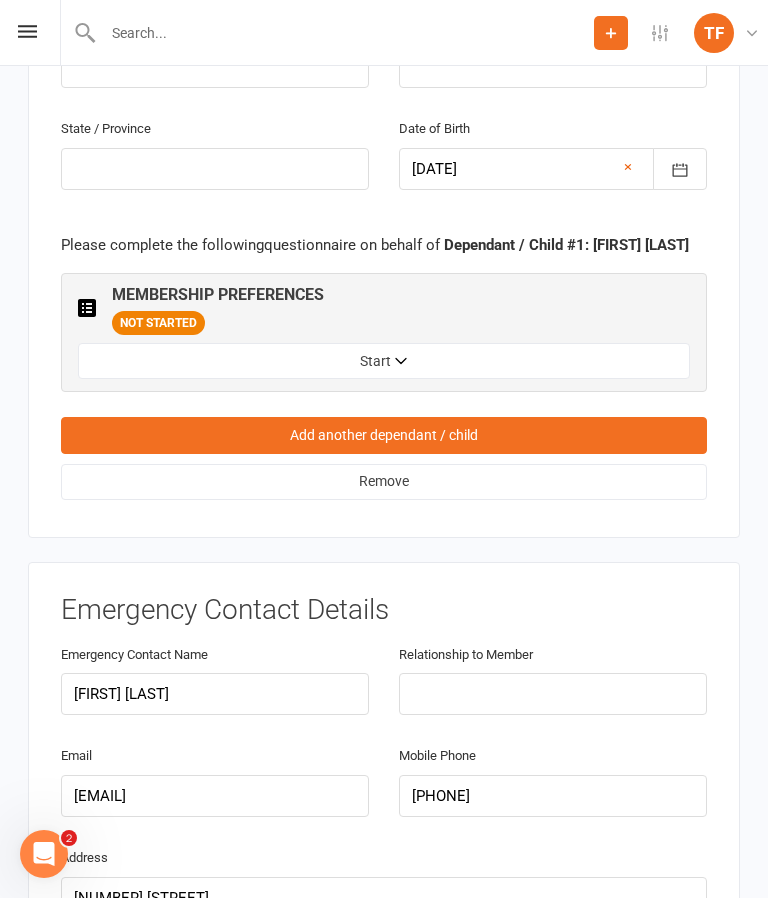 click on "Add another dependant / child" at bounding box center [384, 435] 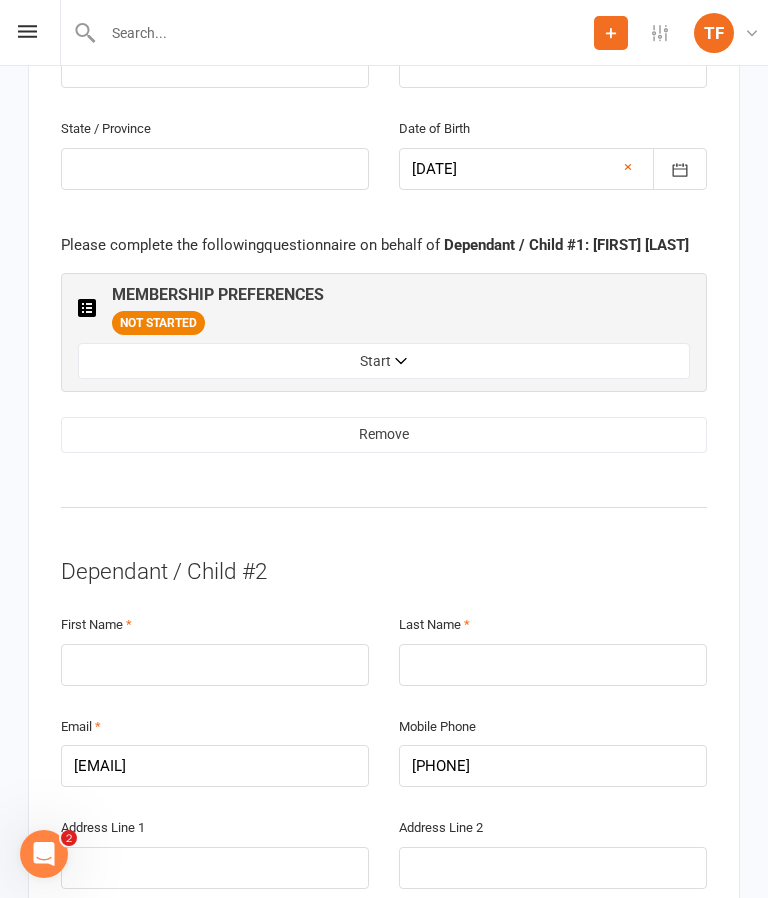 click on "Start" at bounding box center (384, 361) 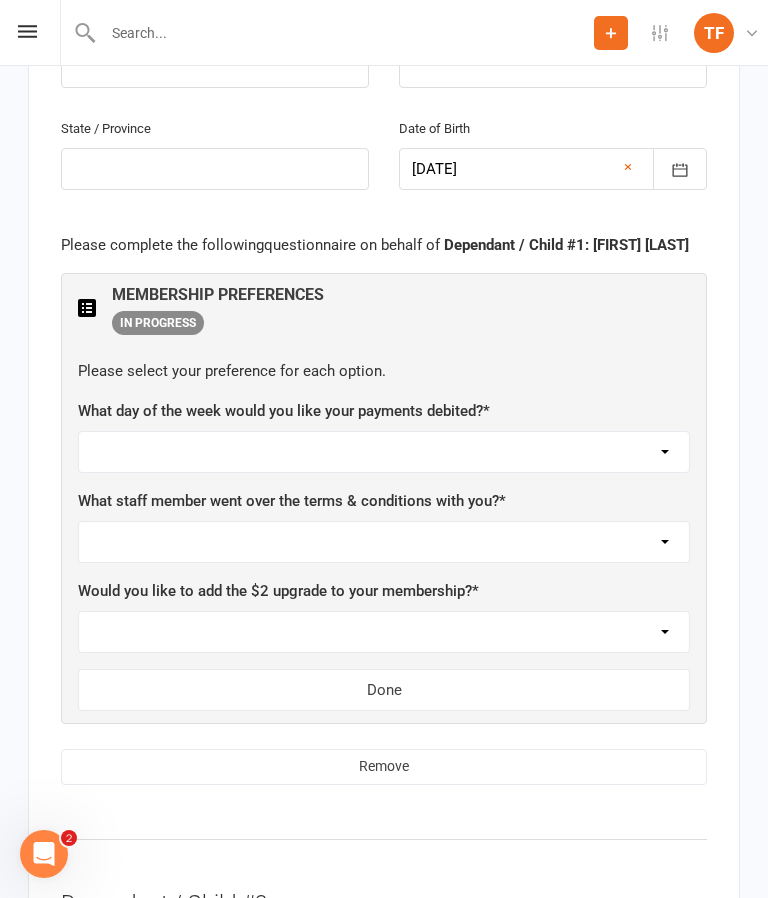 click on "Monday Tuesday Wednesday Thursday Friday" at bounding box center [384, 452] 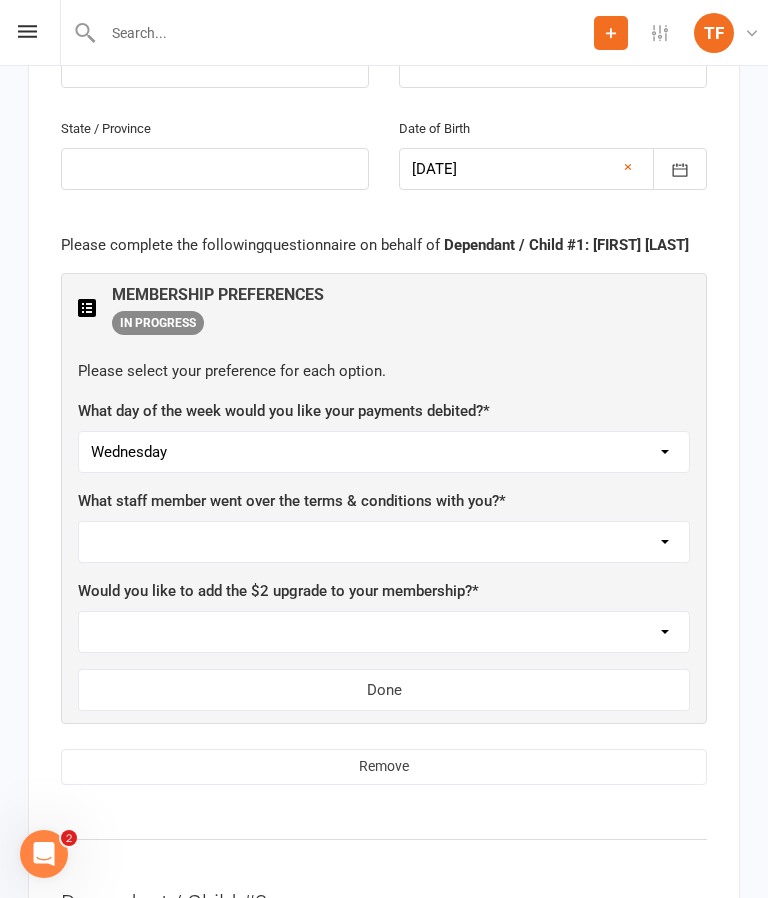 click on "Not sure [FIRST] [LAST] [FIRST] [LAST] [FIRST] [LAST] [FIRST] [LAST] [FIRST] [LAST] [FIRST] [LAST] [FIRST] [LAST]" at bounding box center [384, 542] 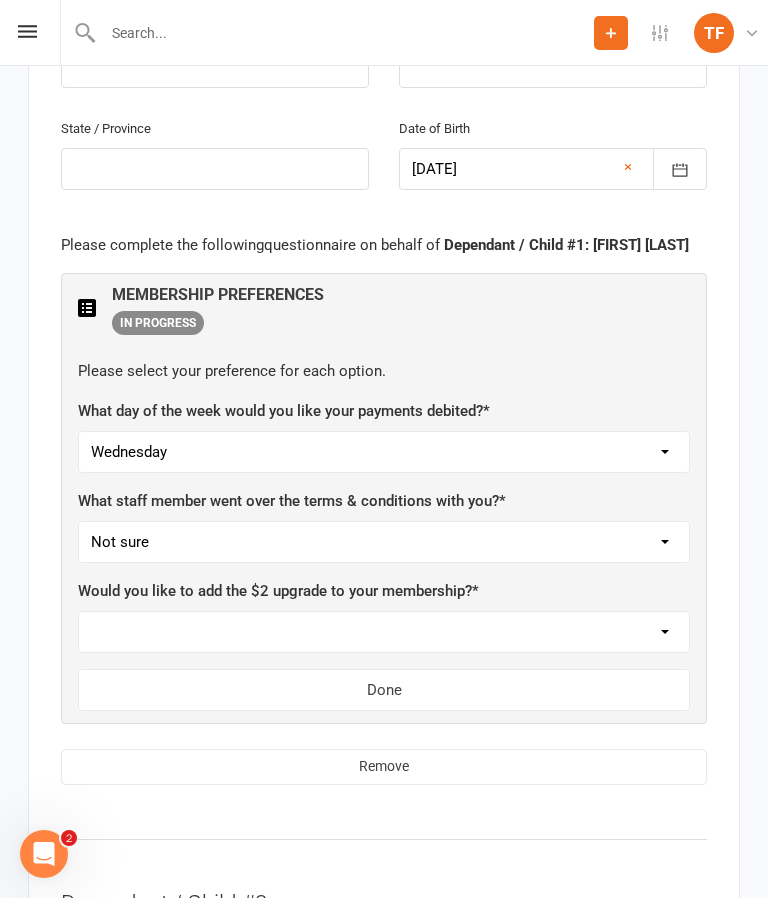 click on "Yes, please add Not at this time" at bounding box center [384, 632] 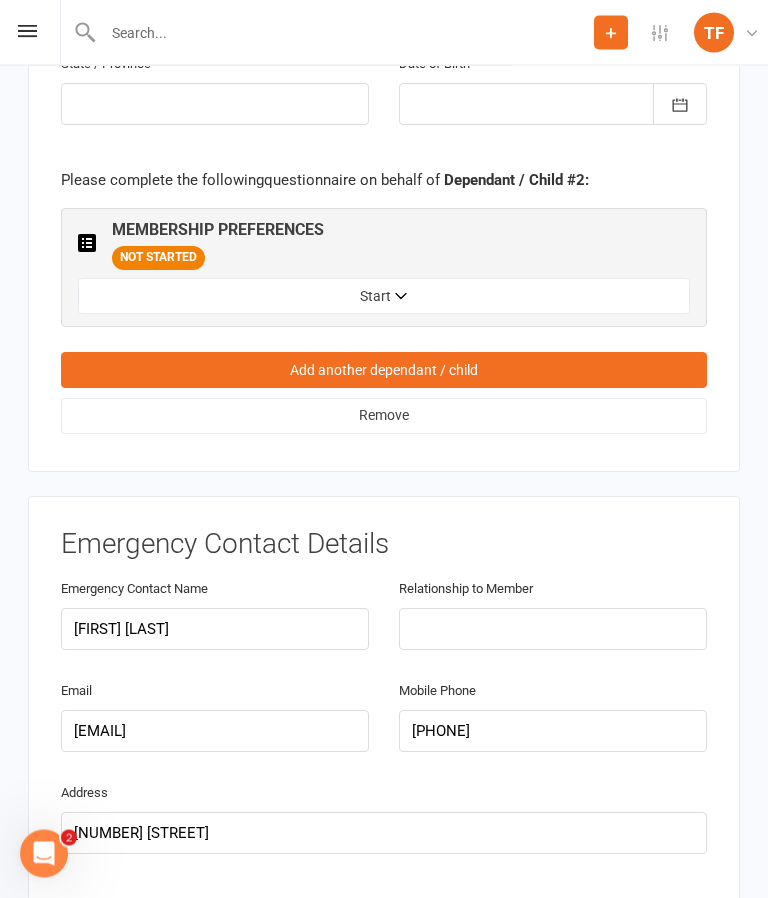 scroll, scrollTop: 3331, scrollLeft: 0, axis: vertical 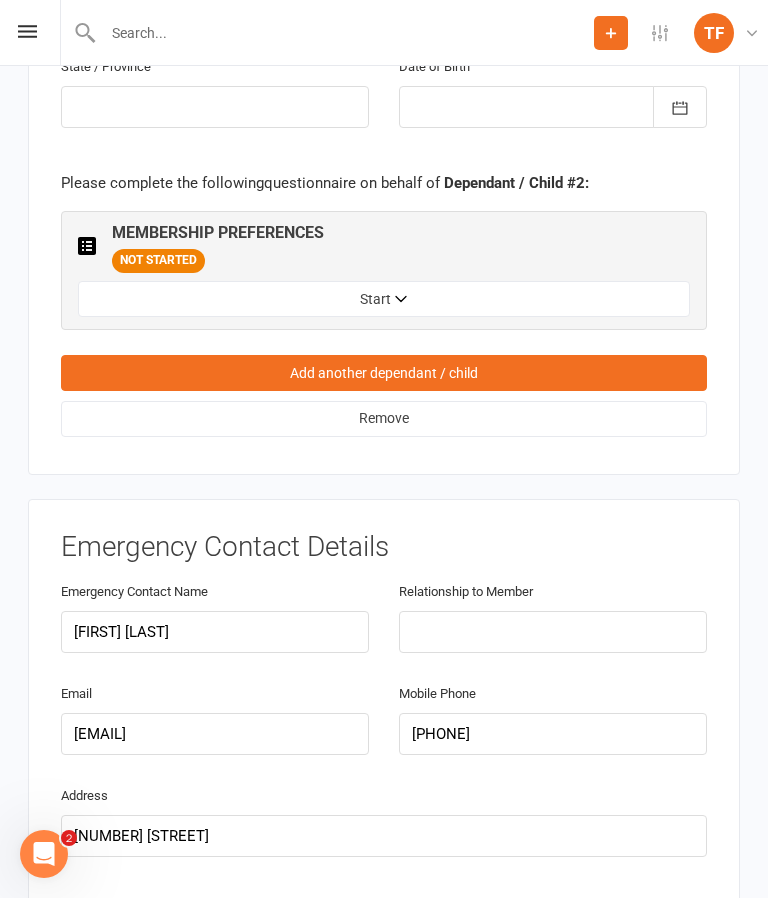 click on "Start" at bounding box center [384, 299] 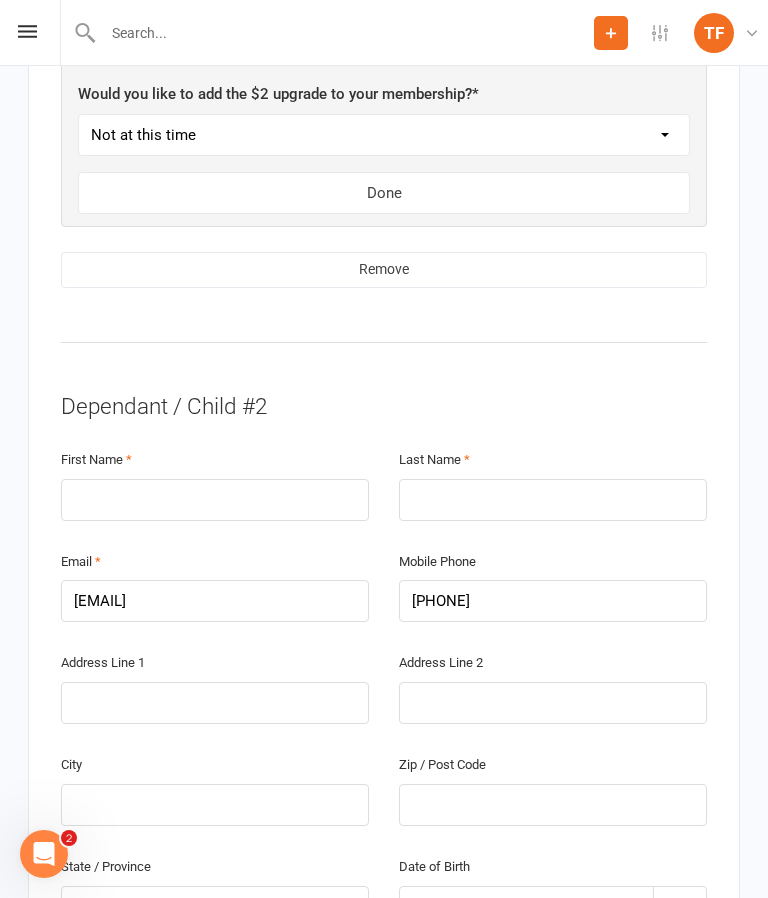 scroll, scrollTop: 2521, scrollLeft: 0, axis: vertical 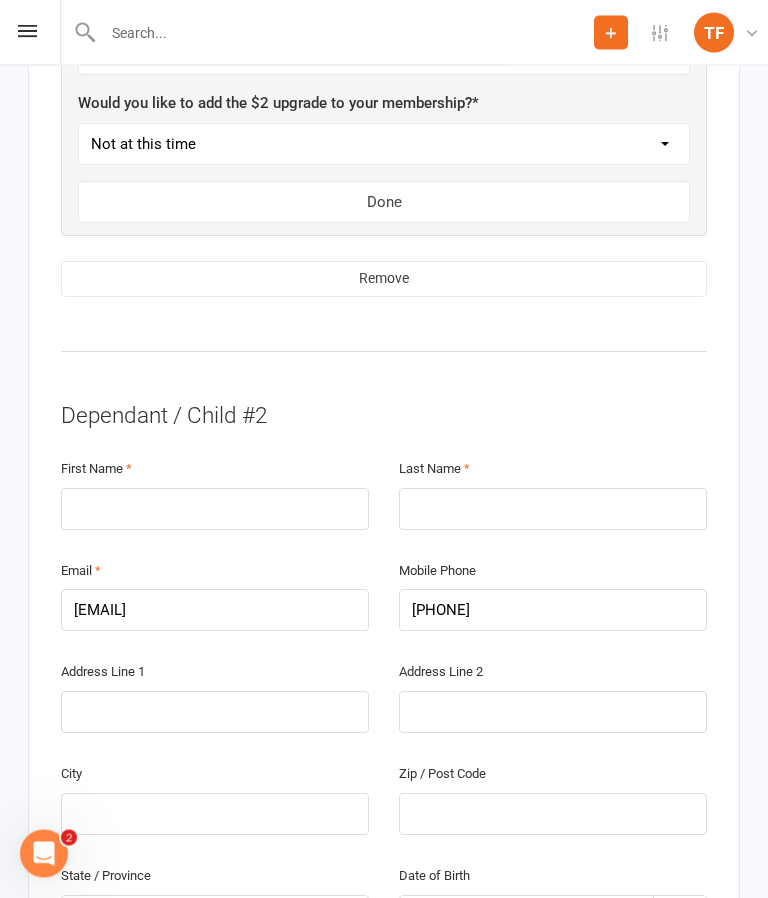 click on "Remove" at bounding box center (384, 280) 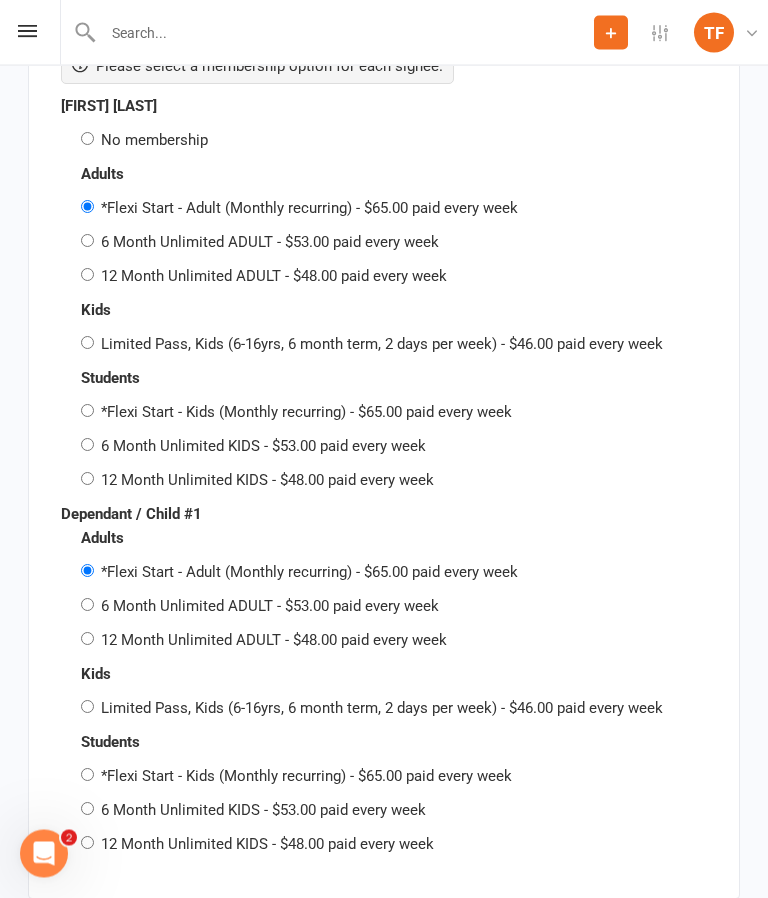 scroll, scrollTop: 3740, scrollLeft: 0, axis: vertical 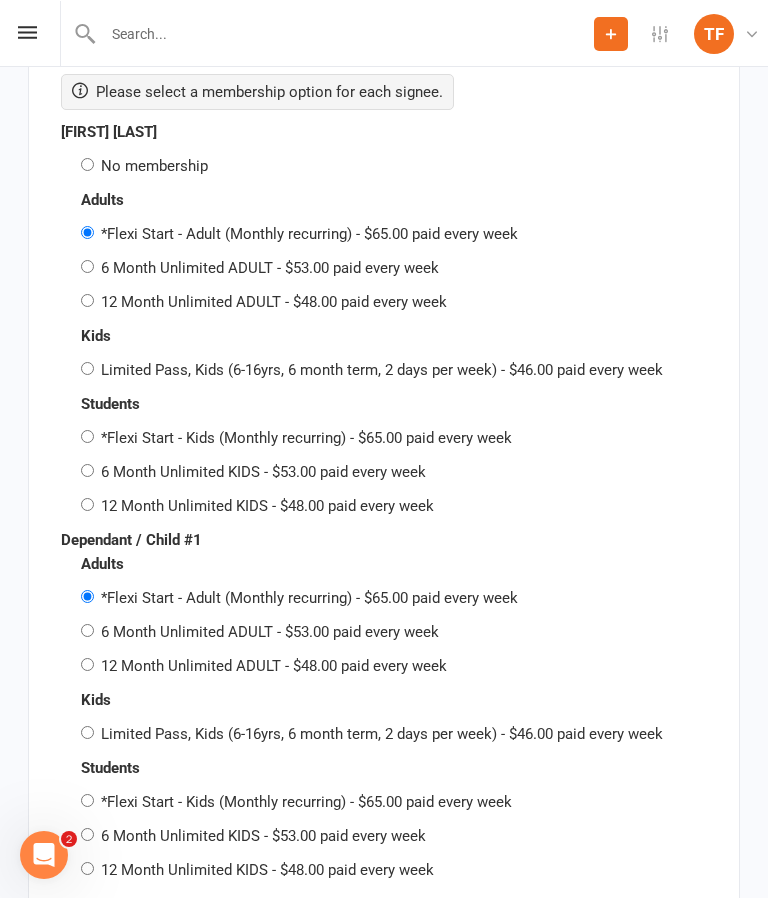 click on "6 Month Unlimited ADULT - $53.00 paid every week" at bounding box center (87, 265) 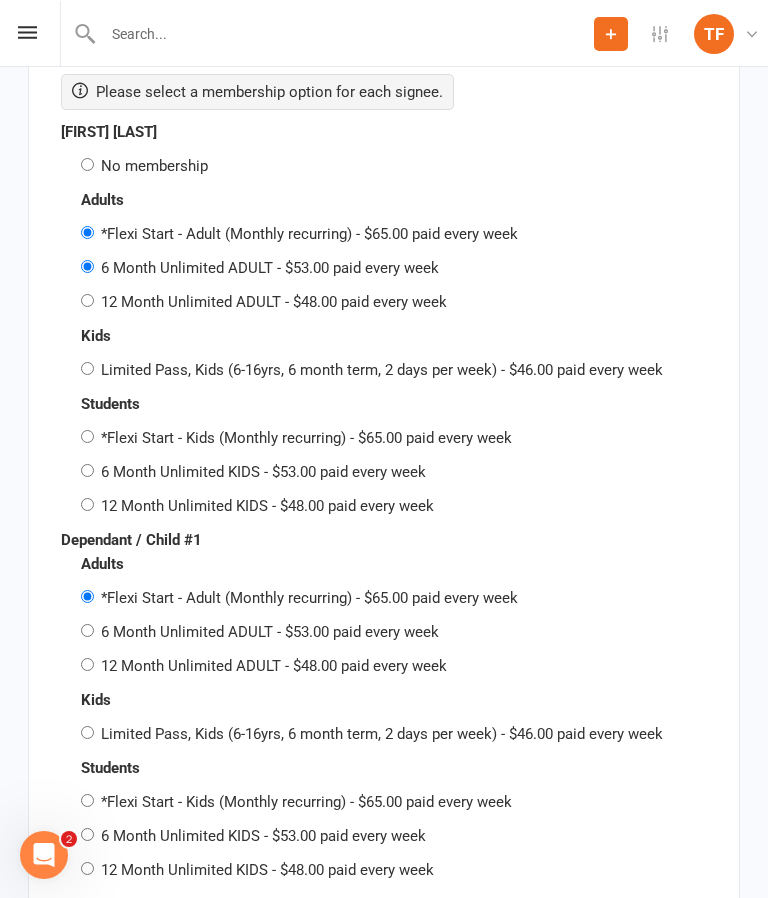 radio on "false" 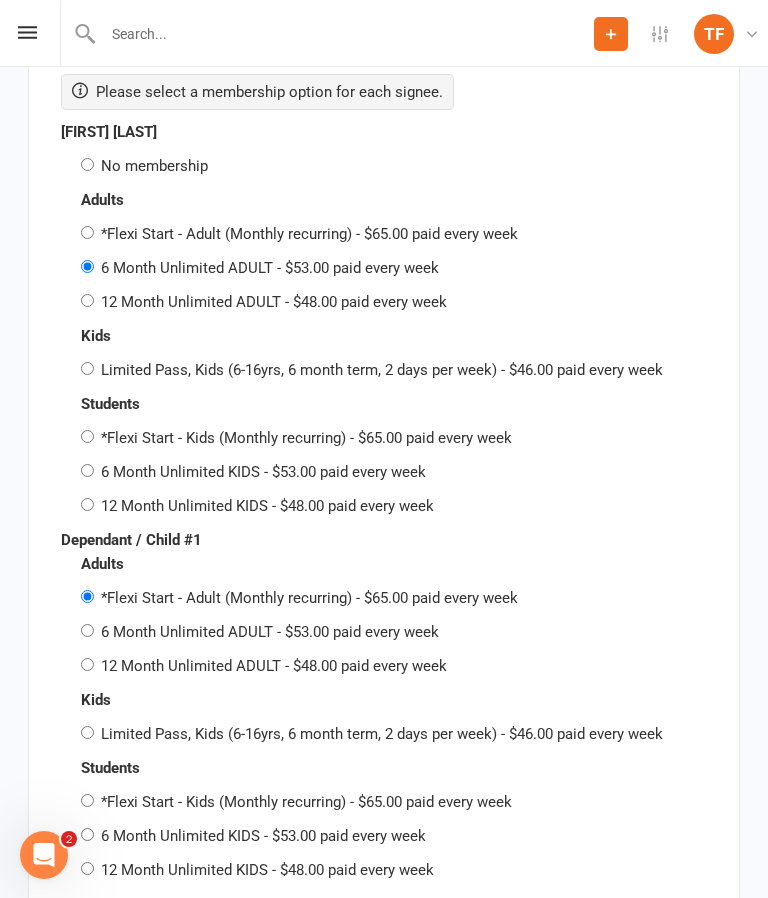 scroll, scrollTop: 3713, scrollLeft: 0, axis: vertical 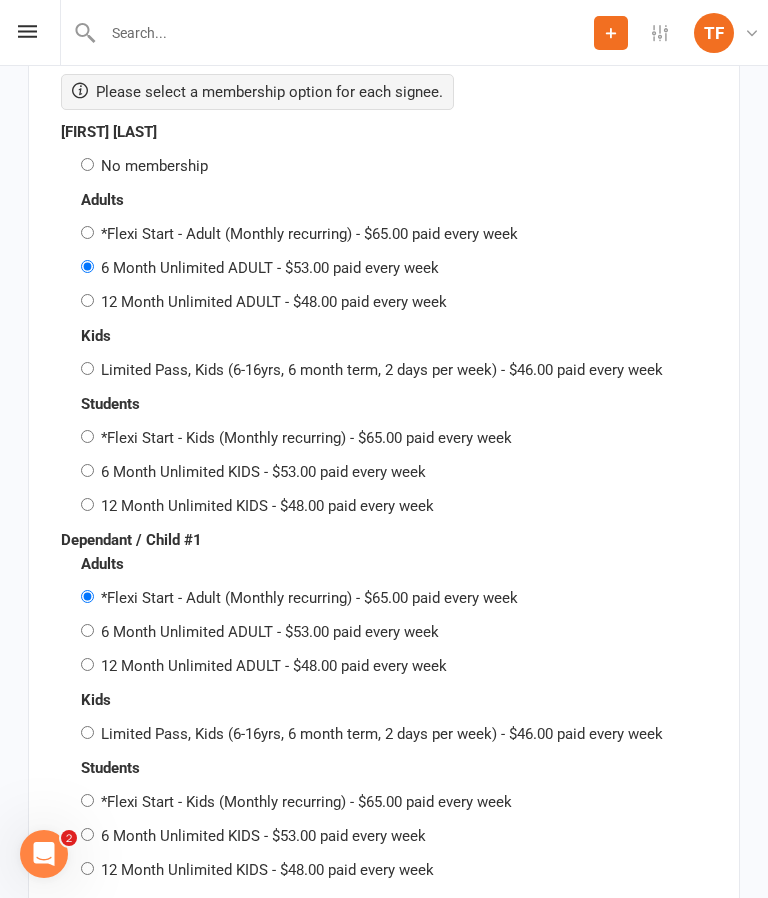 click on "No membership" at bounding box center [394, 166] 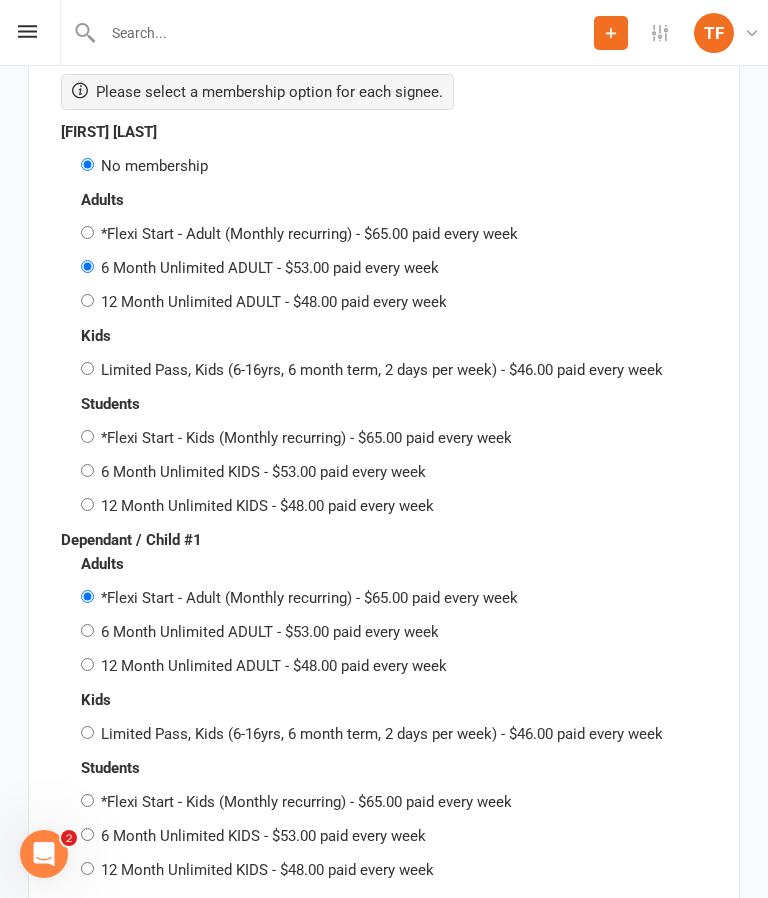 radio on "false" 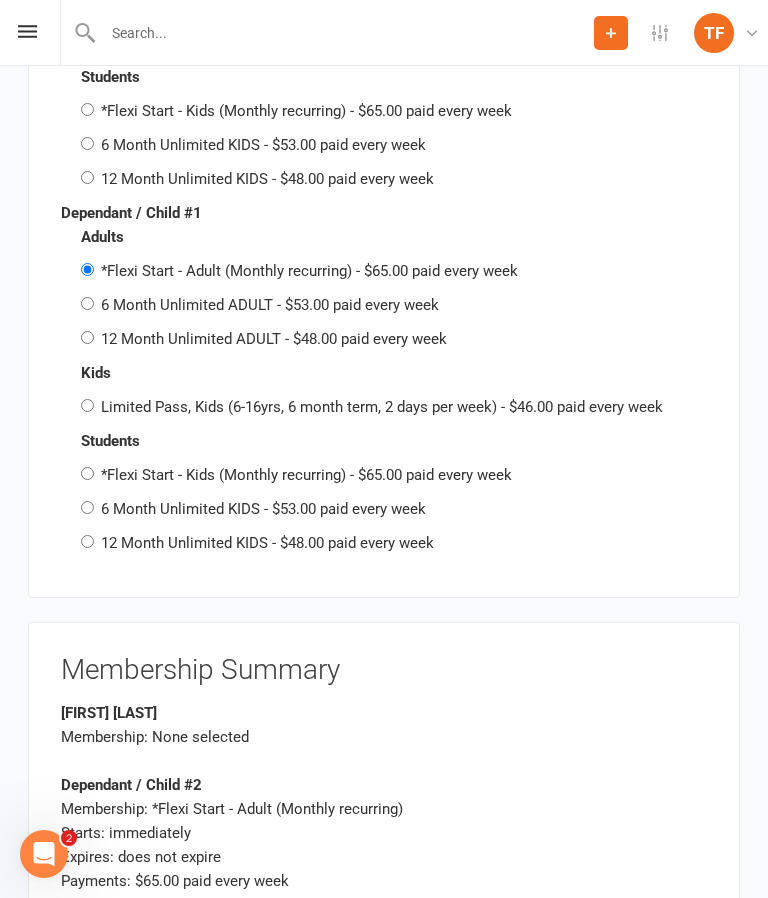 scroll, scrollTop: 4036, scrollLeft: 0, axis: vertical 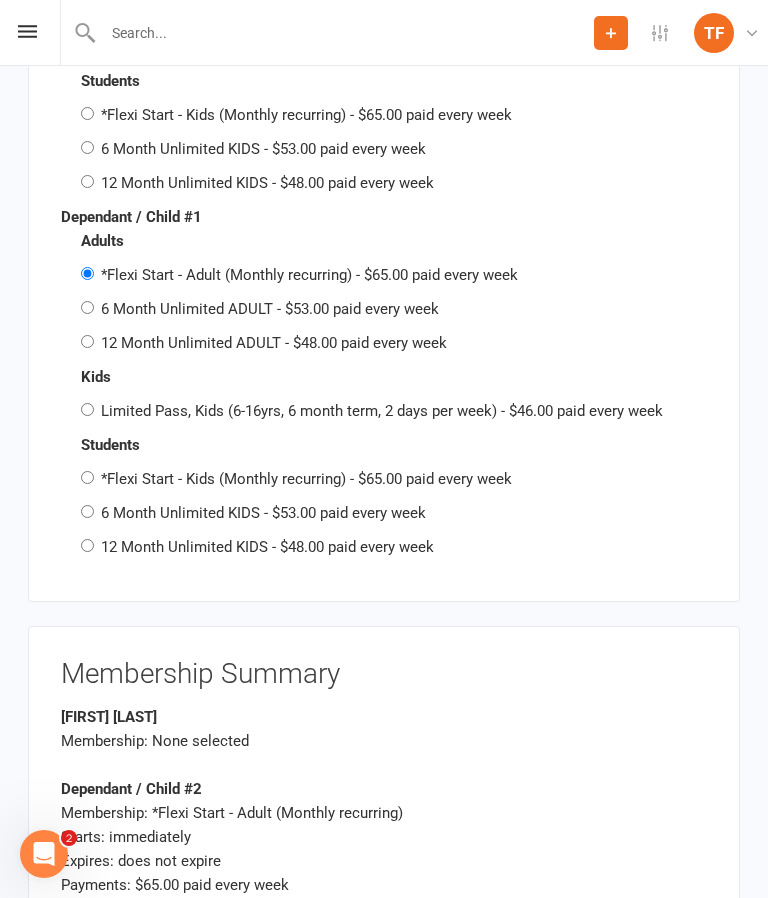 click on "12 Month Unlimited KIDS - $48.00 paid every week" at bounding box center [87, 545] 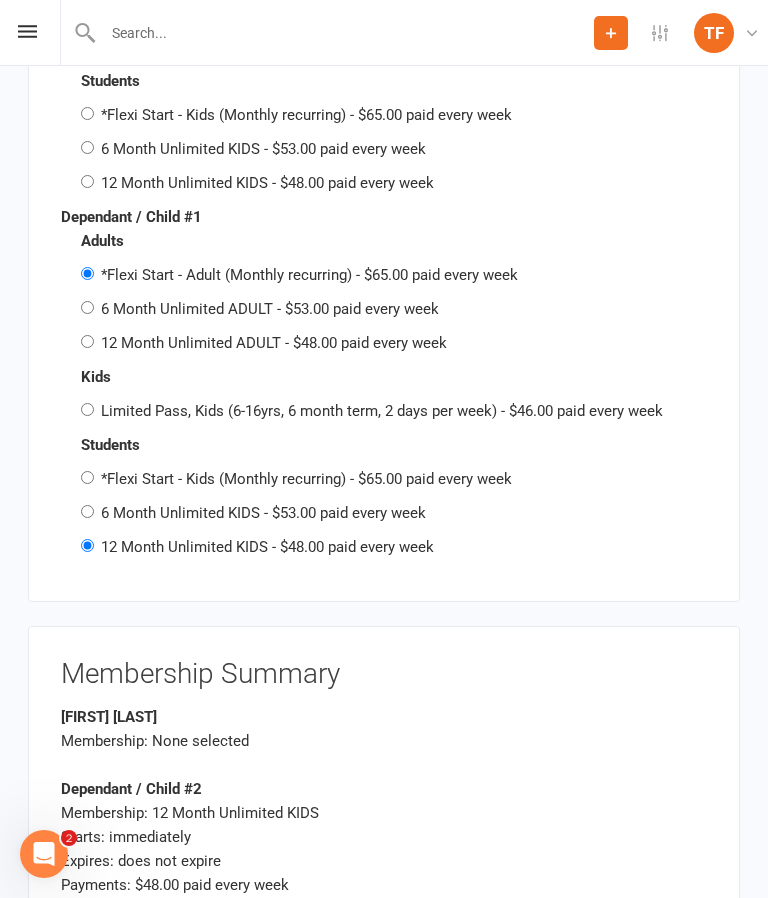 radio on "false" 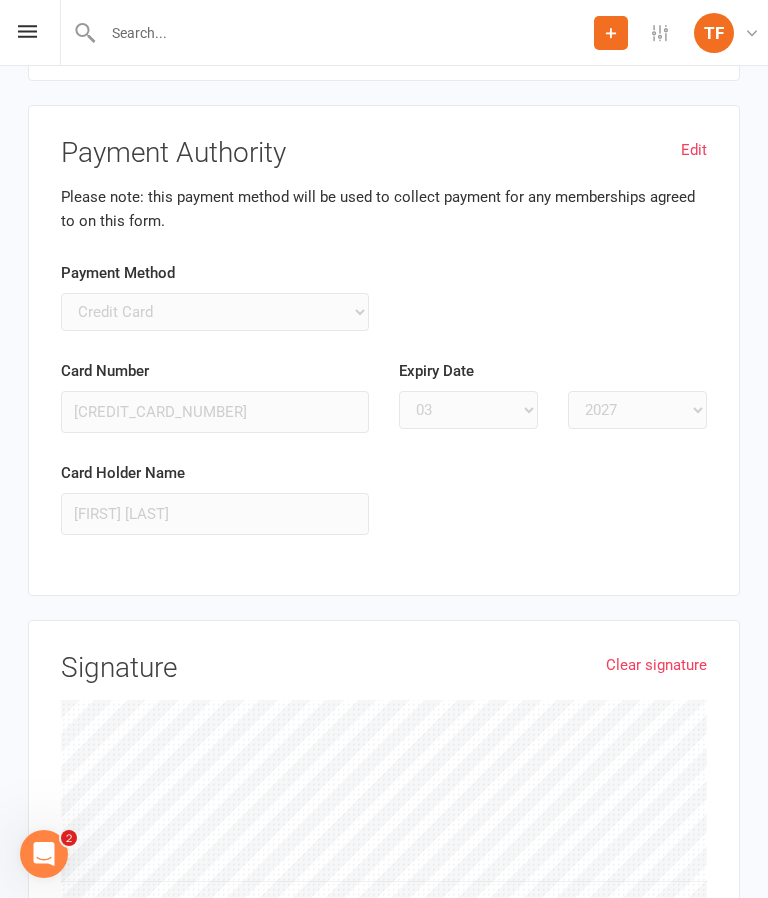 scroll, scrollTop: 5230, scrollLeft: 0, axis: vertical 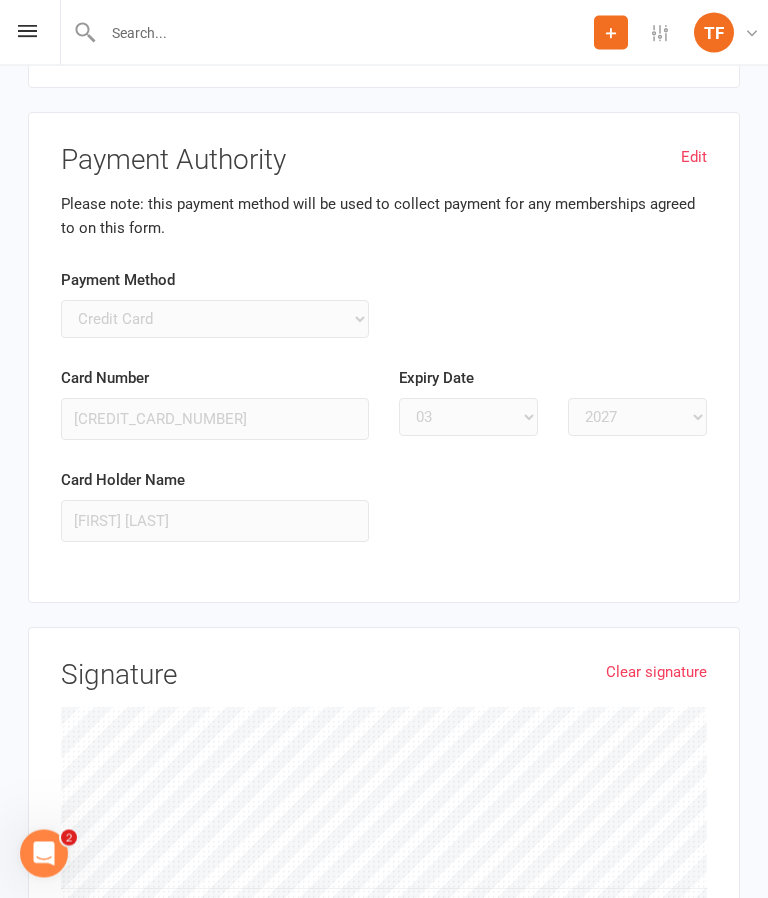 click on "Payment Authority" at bounding box center (384, 161) 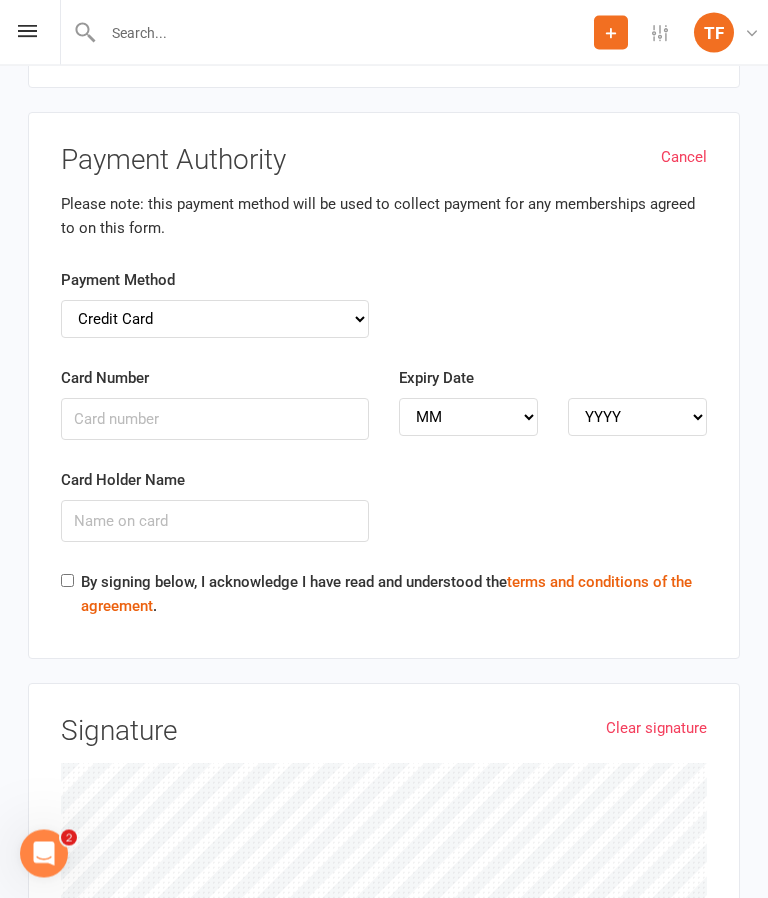 scroll, scrollTop: 5231, scrollLeft: 0, axis: vertical 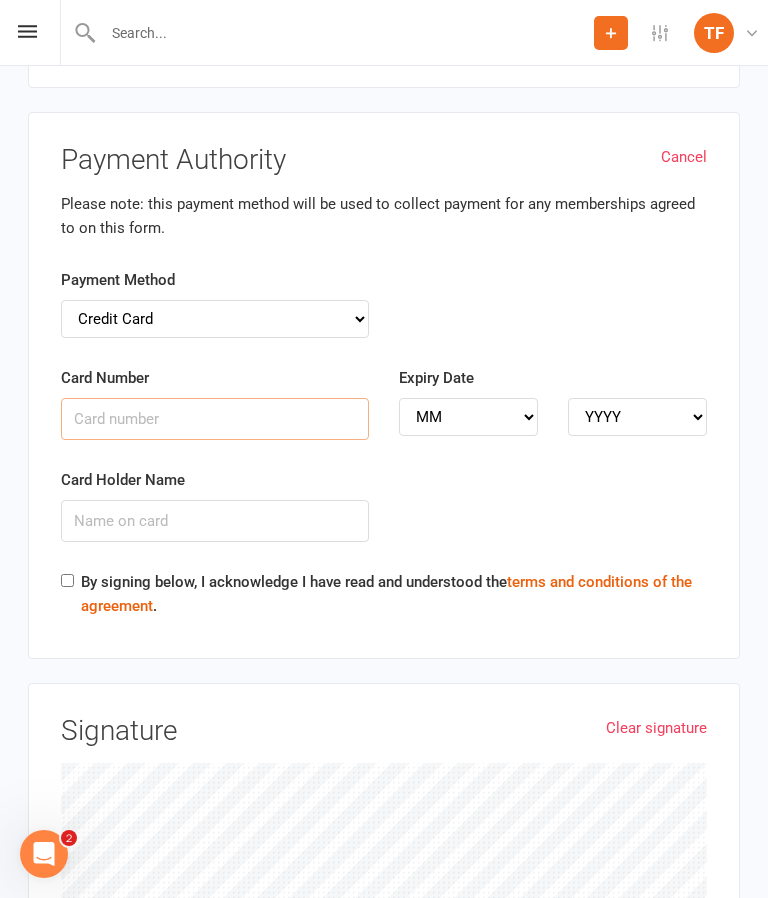 click on "Card Number" at bounding box center (215, 419) 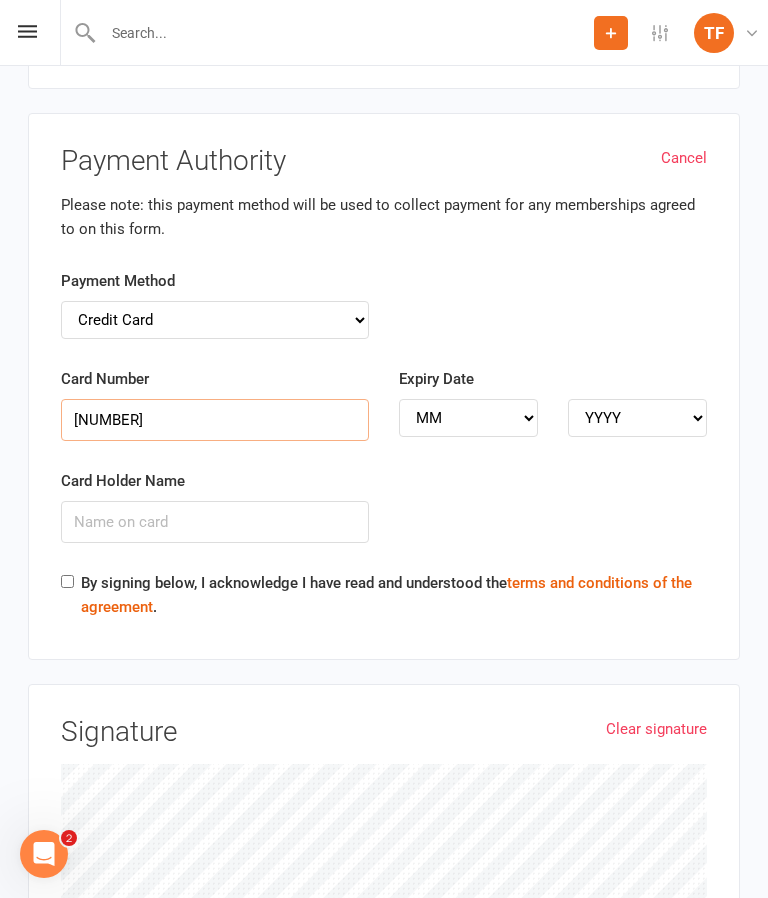 type on "[NUMBER]" 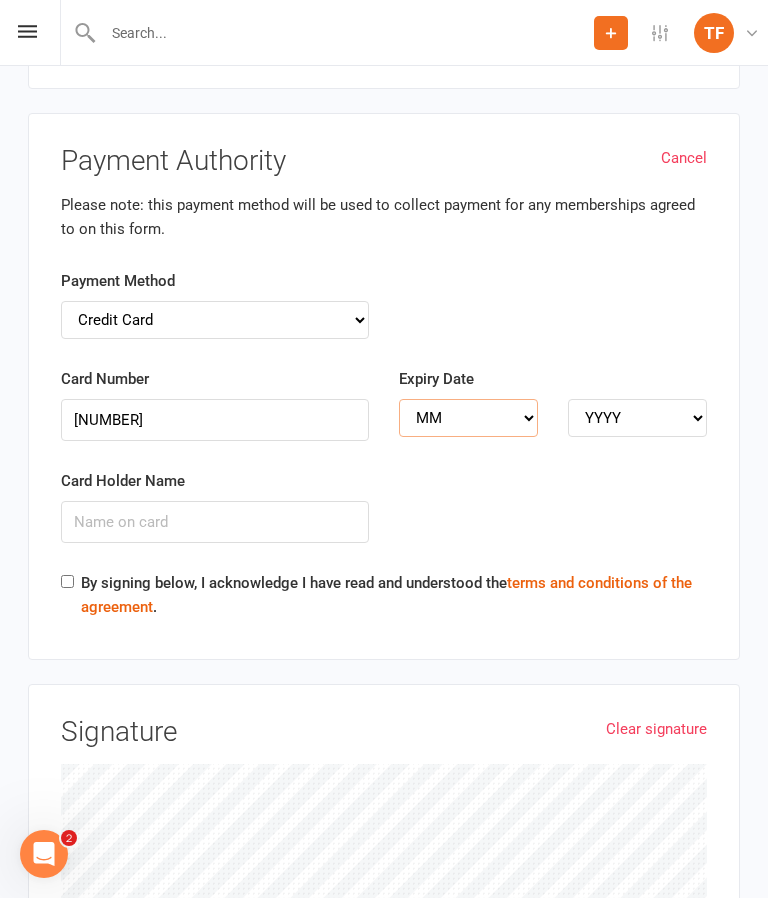 click on "MM 01 02 03 04 05 06 07 08 09 10 11 12" at bounding box center (468, 418) 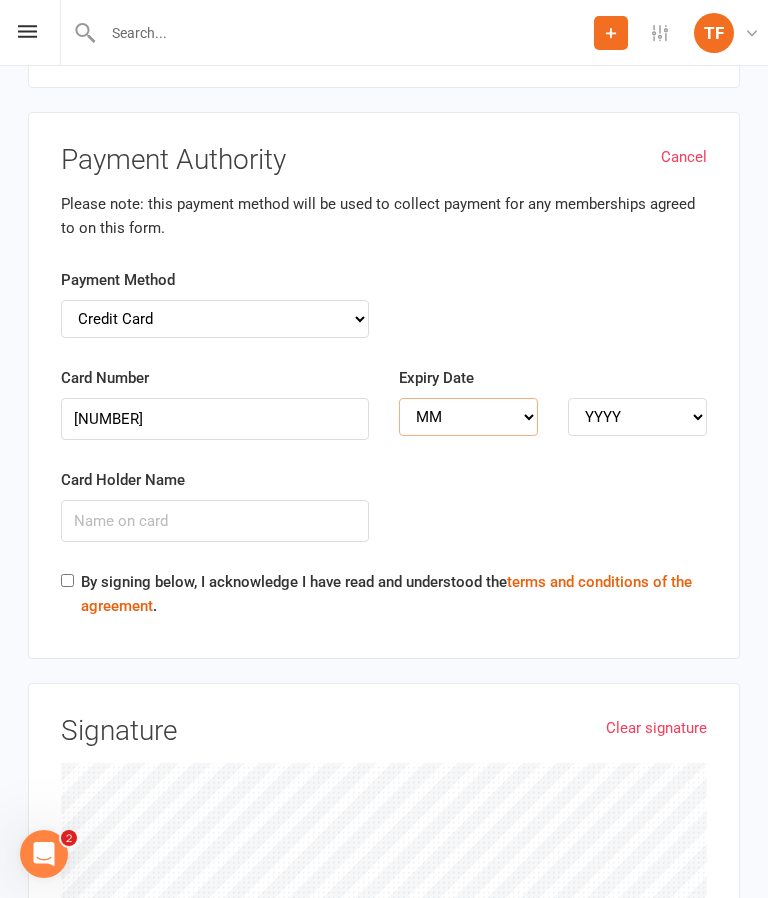 select on "03" 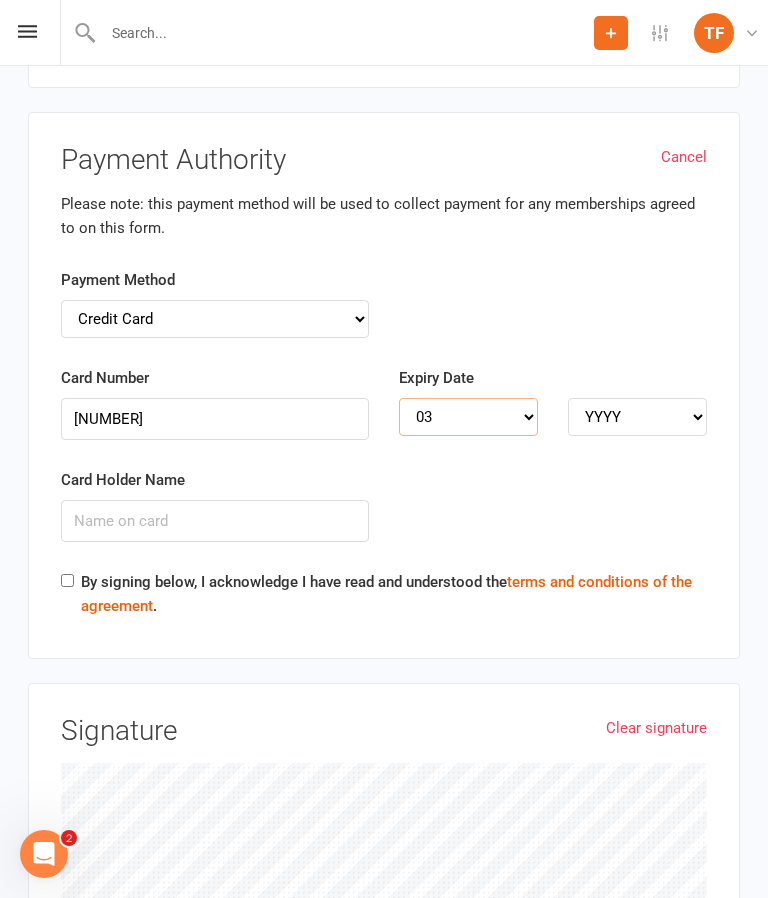 click on "MM 01 02 03 04 05 06 07 08 09 10 11 12" at bounding box center [468, 417] 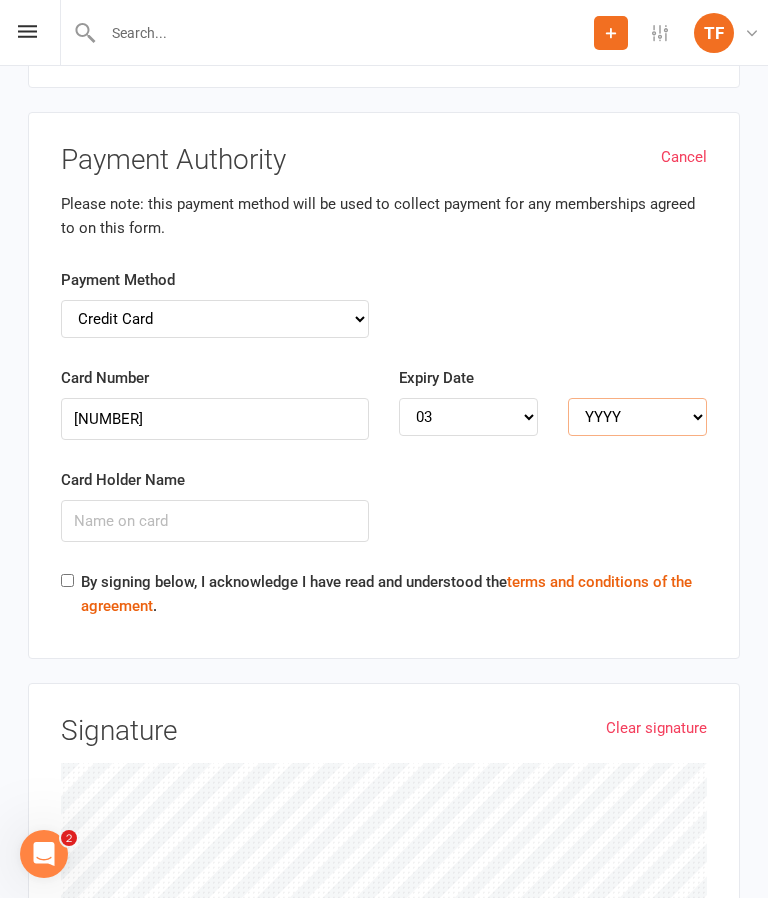 click on "YYYY 2025 2026 2027 2028 2029 2030 2031 2032 2033 2034" at bounding box center (637, 417) 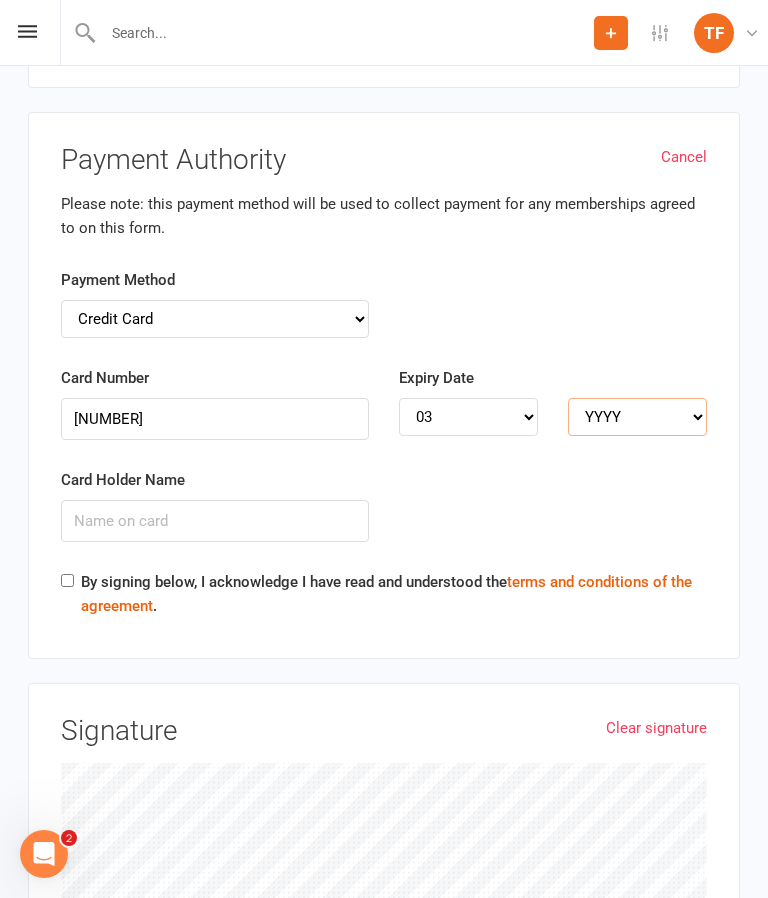 click on "YYYY 2025 2026 2027 2028 2029 2030 2031 2032 2033 2034" at bounding box center (637, 417) 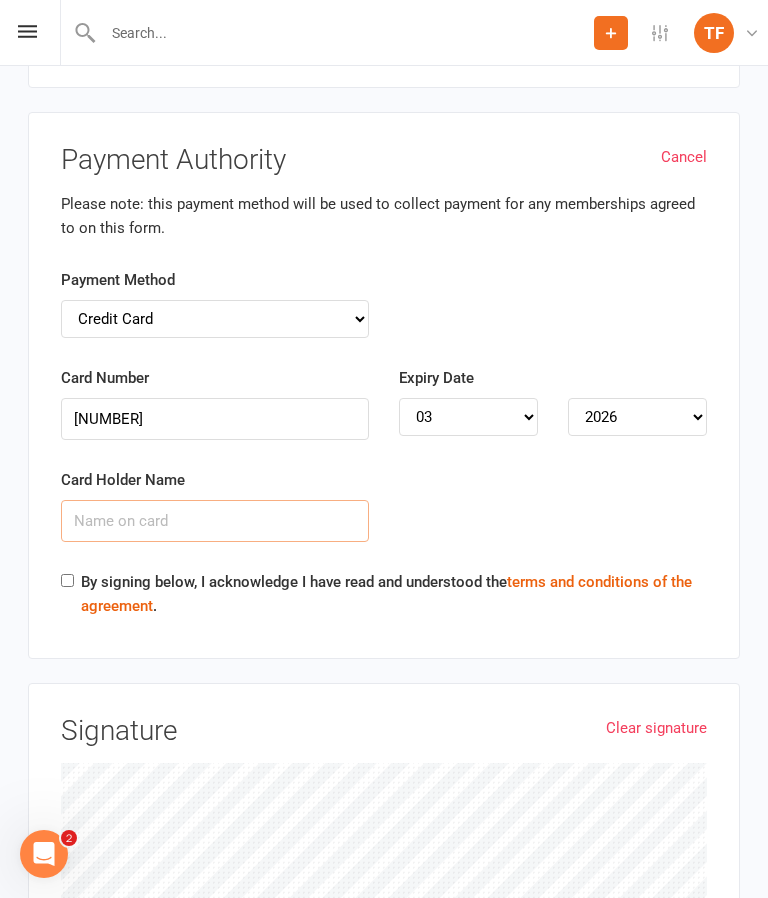click on "Card Holder Name" at bounding box center (215, 521) 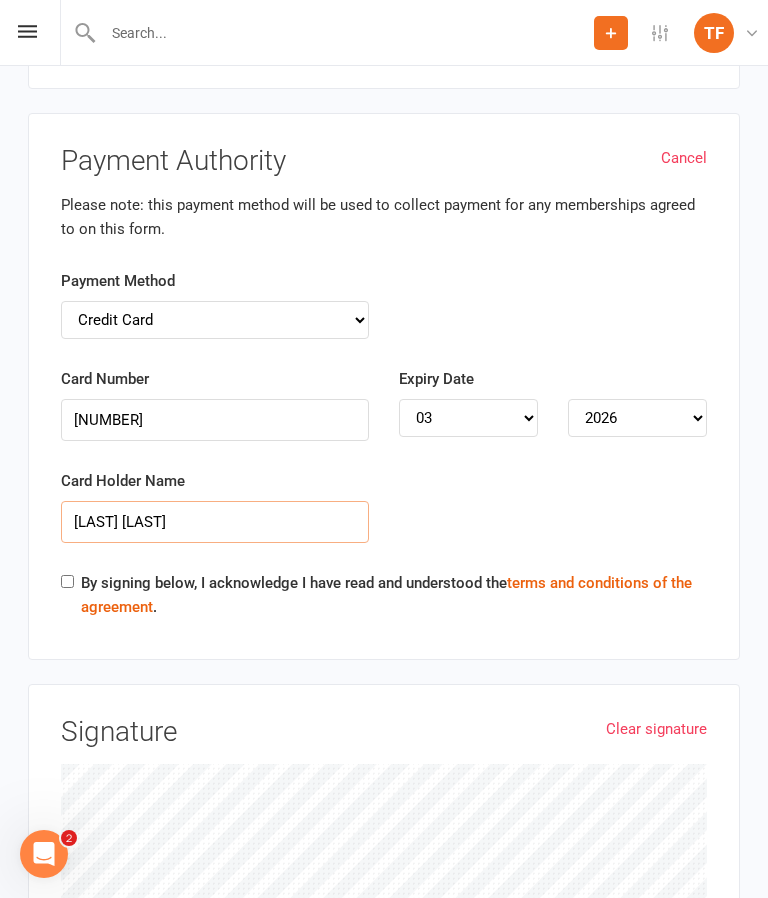 type on "[LAST] [LAST]" 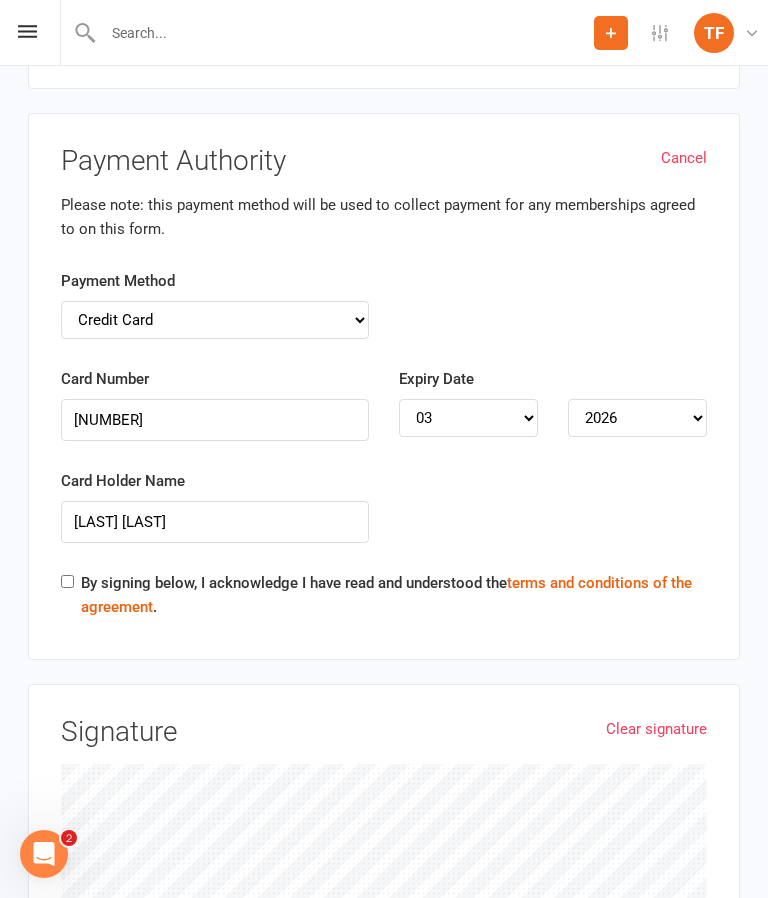 click on "Card Holder Name [LAST] [LAST]" at bounding box center [215, 520] 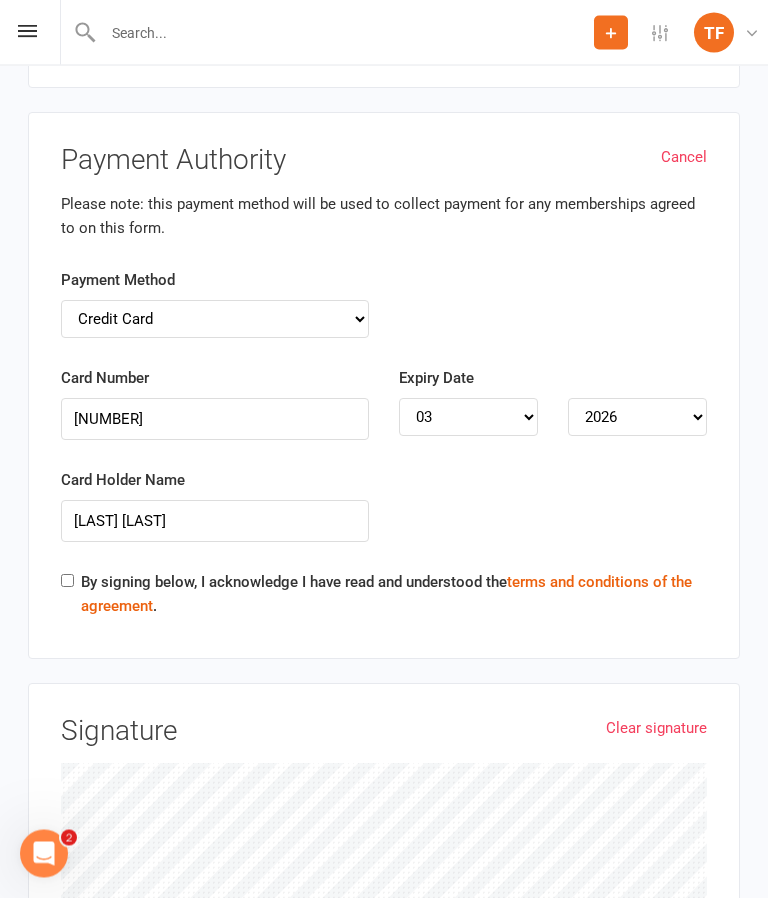 click on "By signing below, I acknowledge I have read and understood the  terms and conditions of the agreement ." at bounding box center [394, 595] 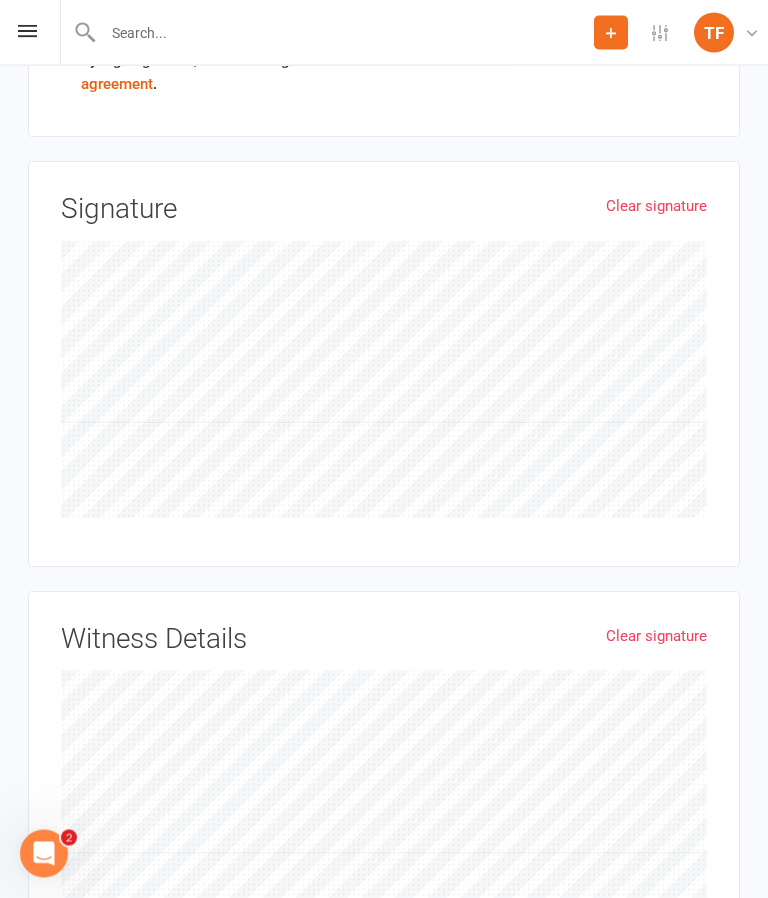 scroll, scrollTop: 5753, scrollLeft: 0, axis: vertical 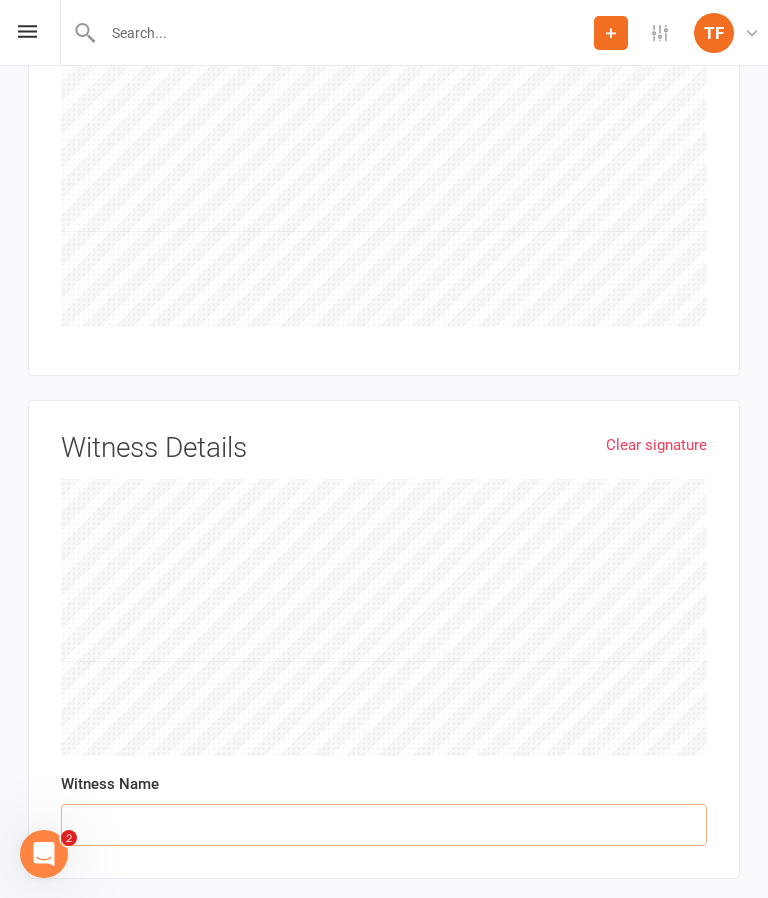 click at bounding box center (384, 825) 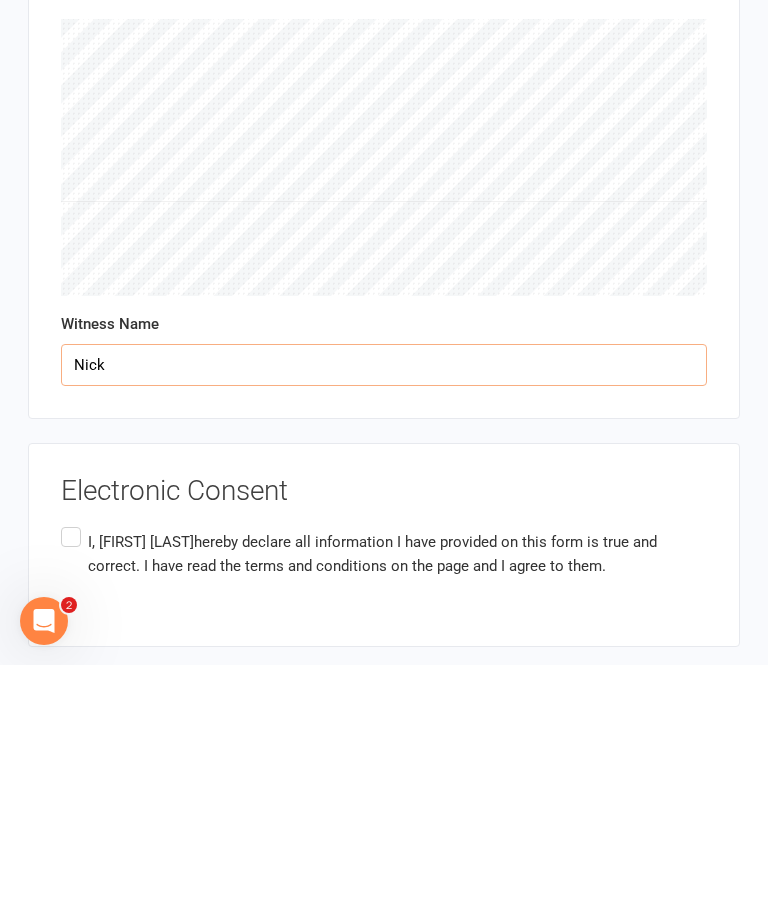 type on "Nick" 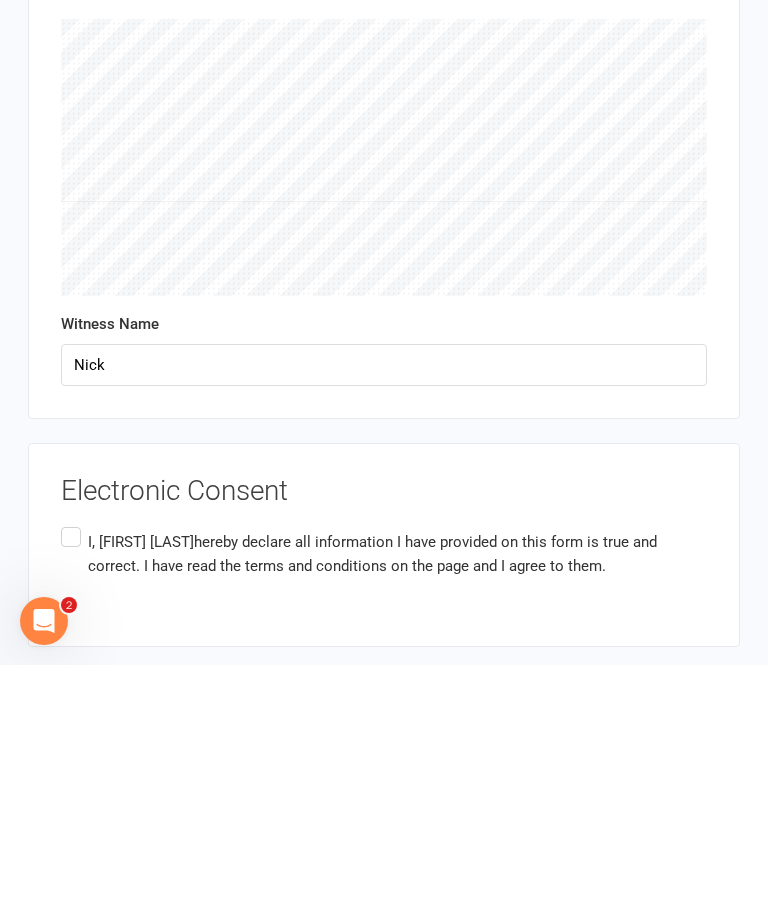click on "I, [FIRST] [LAST] hereby declare all information I have provided on this form is true and correct. I have read the terms and conditions on the page and I agree to them." at bounding box center [384, 787] 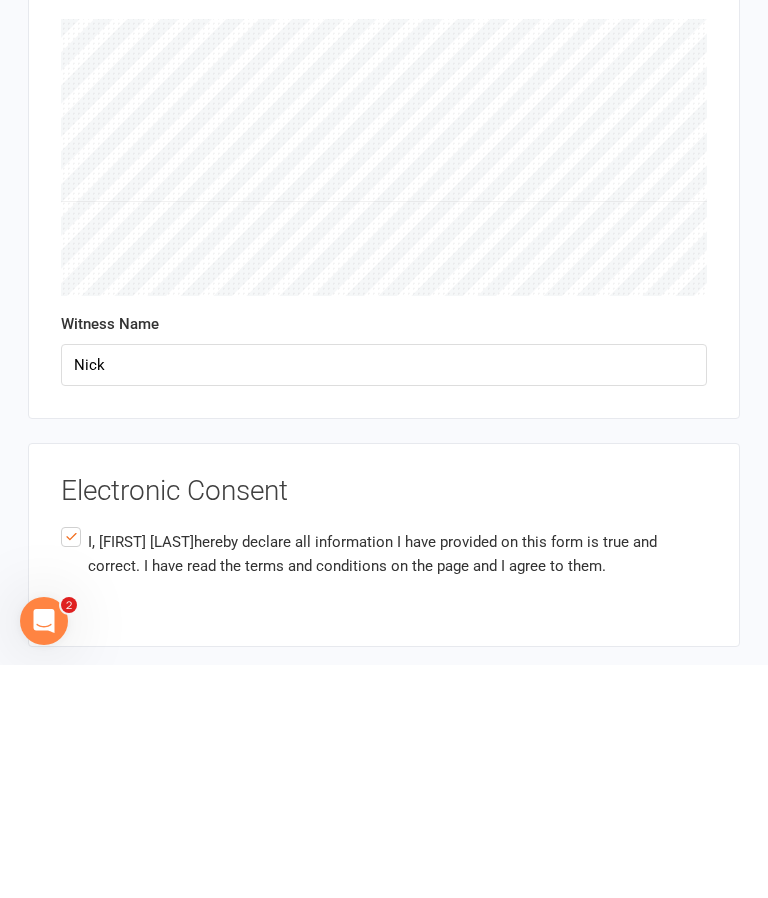 scroll, scrollTop: 6177, scrollLeft: 0, axis: vertical 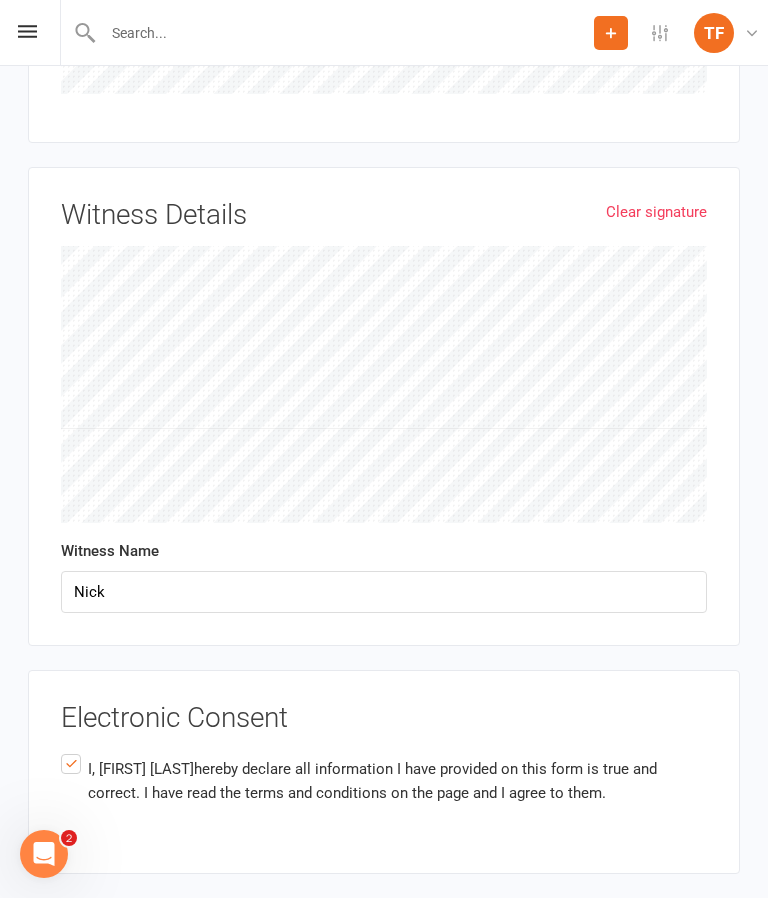 click on "Agree & Submit" at bounding box center (110, 919) 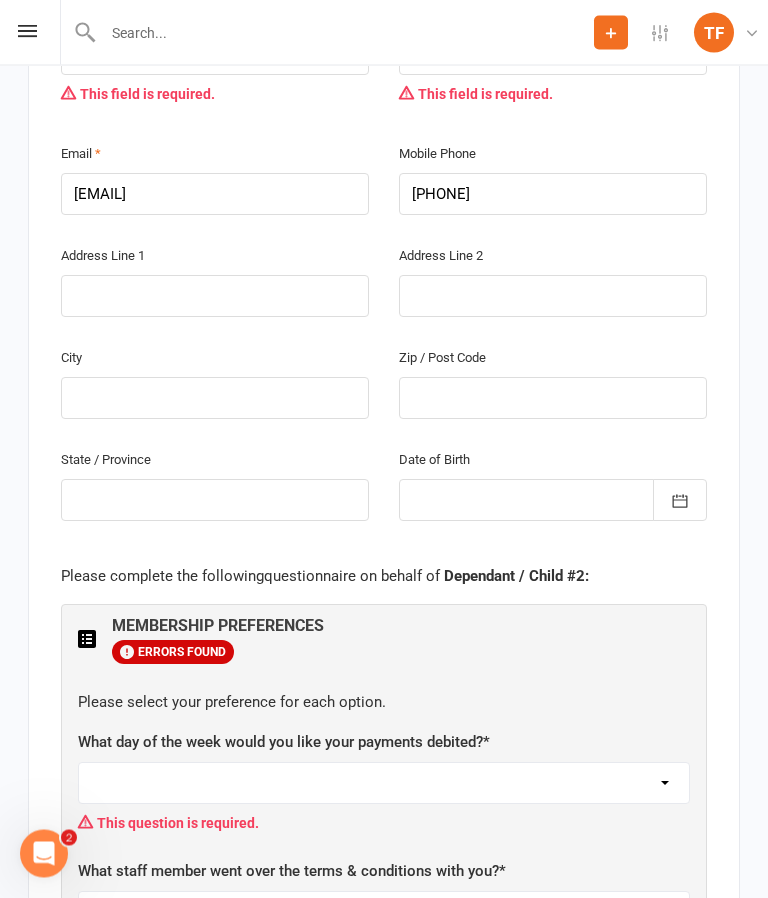 scroll, scrollTop: 1742, scrollLeft: 0, axis: vertical 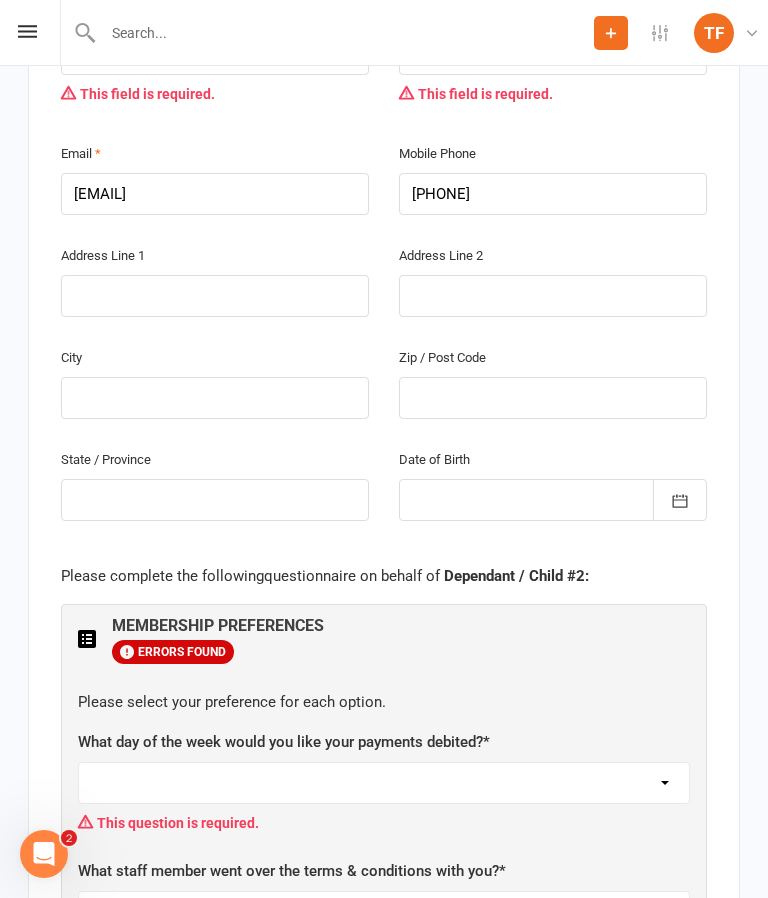 click on "Monday Tuesday Wednesday Thursday Friday" at bounding box center (384, 783) 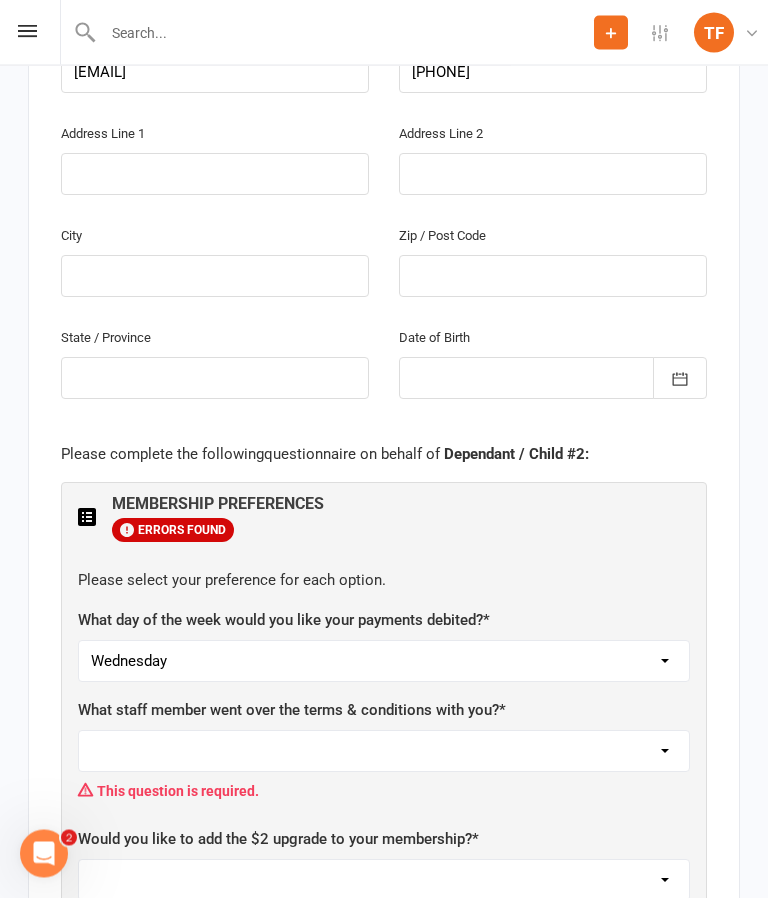 click on "Not sure [FIRST] [LAST] [FIRST] [LAST] [FIRST] [LAST] [FIRST] [LAST] [FIRST] [LAST] [FIRST] [LAST] [FIRST] [LAST]" at bounding box center [384, 752] 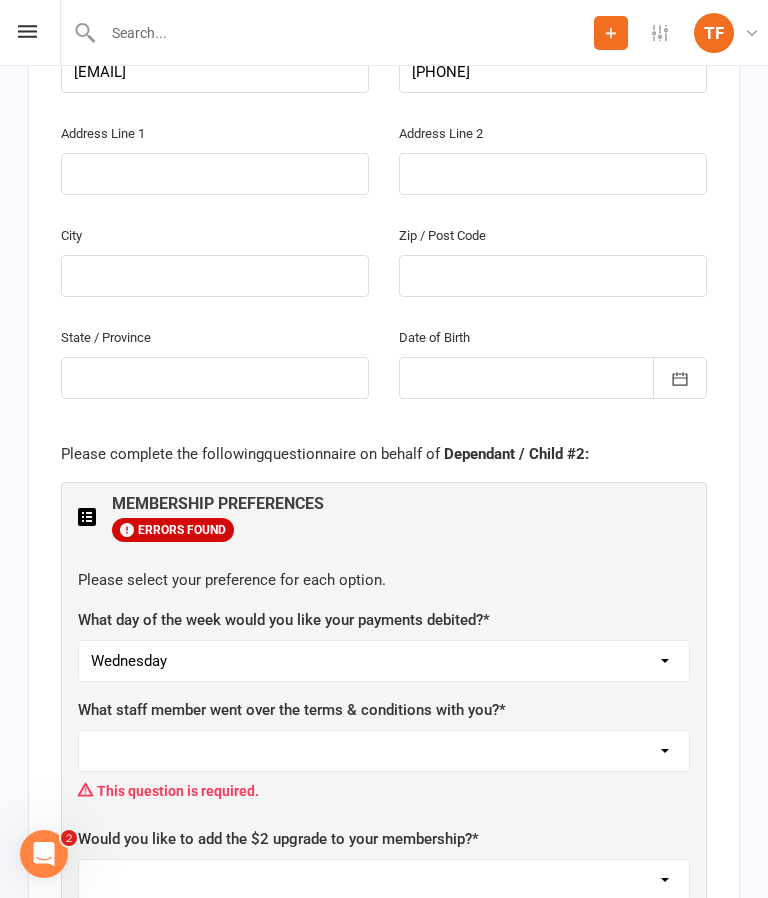 select on "[FIRST] [LAST]" 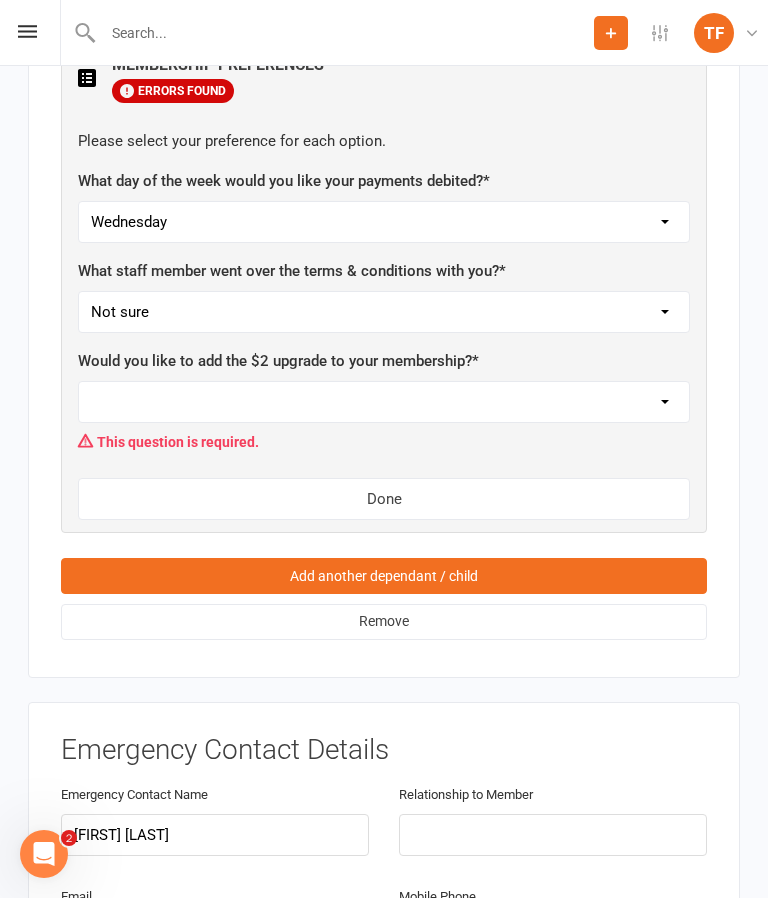 scroll, scrollTop: 2306, scrollLeft: 0, axis: vertical 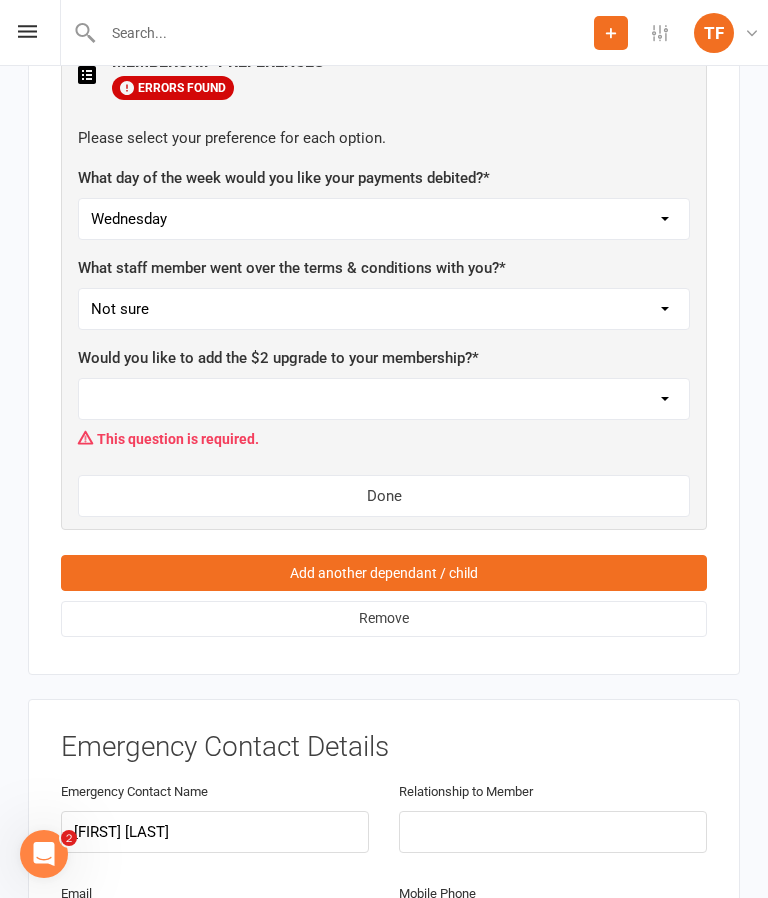click on "Yes, please add Not at this time" at bounding box center (384, 399) 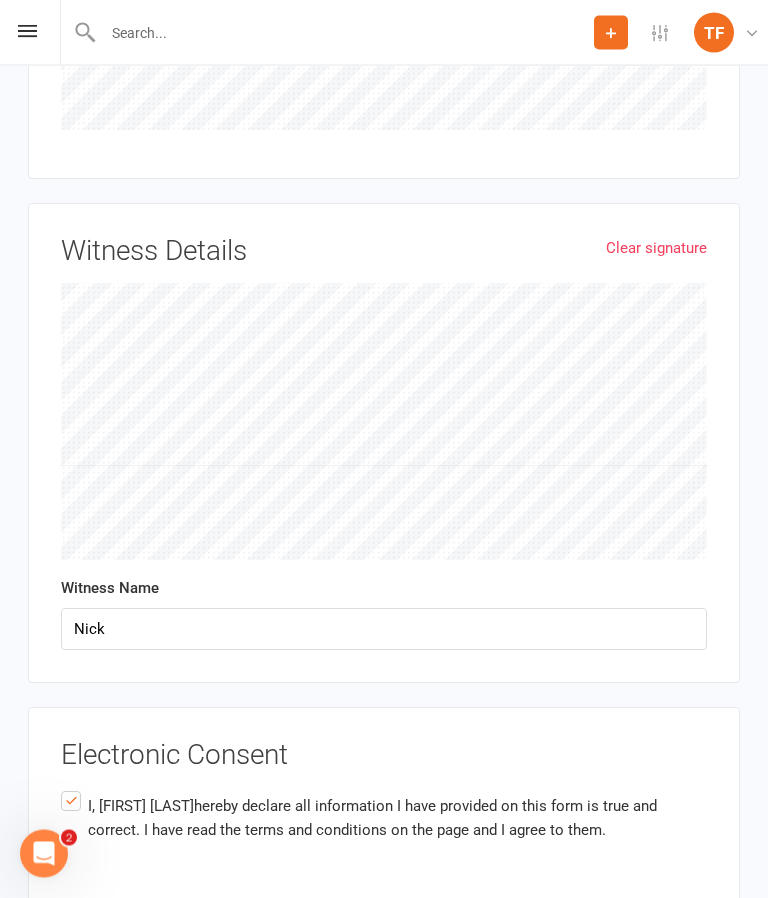 scroll, scrollTop: 6216, scrollLeft: 0, axis: vertical 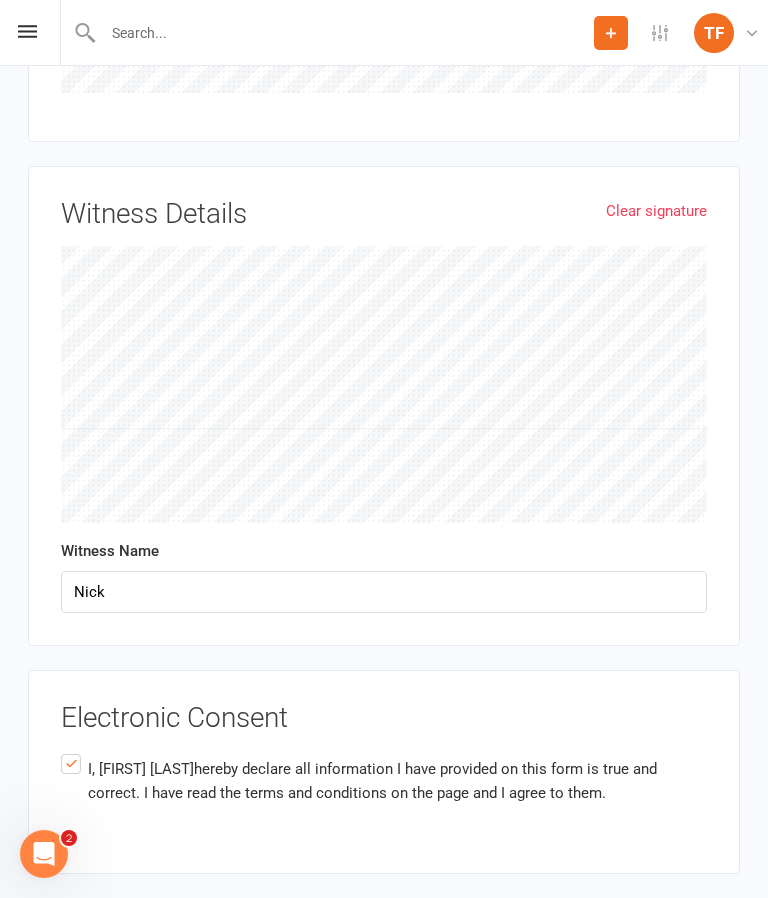 click on "Agree & Submit" at bounding box center [110, 919] 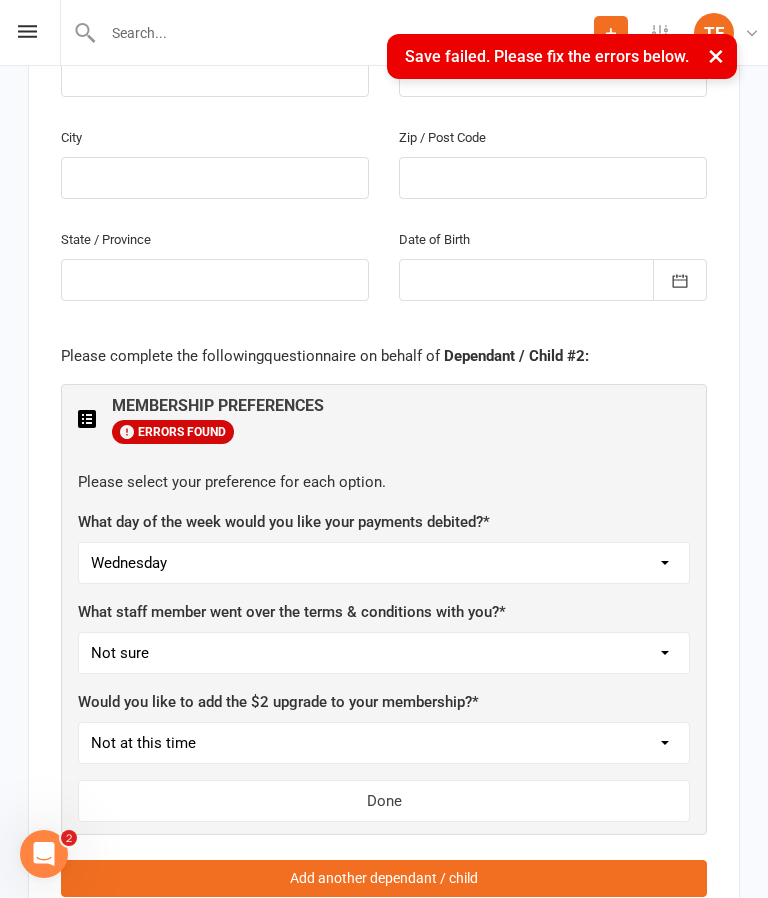 scroll, scrollTop: 1509, scrollLeft: 0, axis: vertical 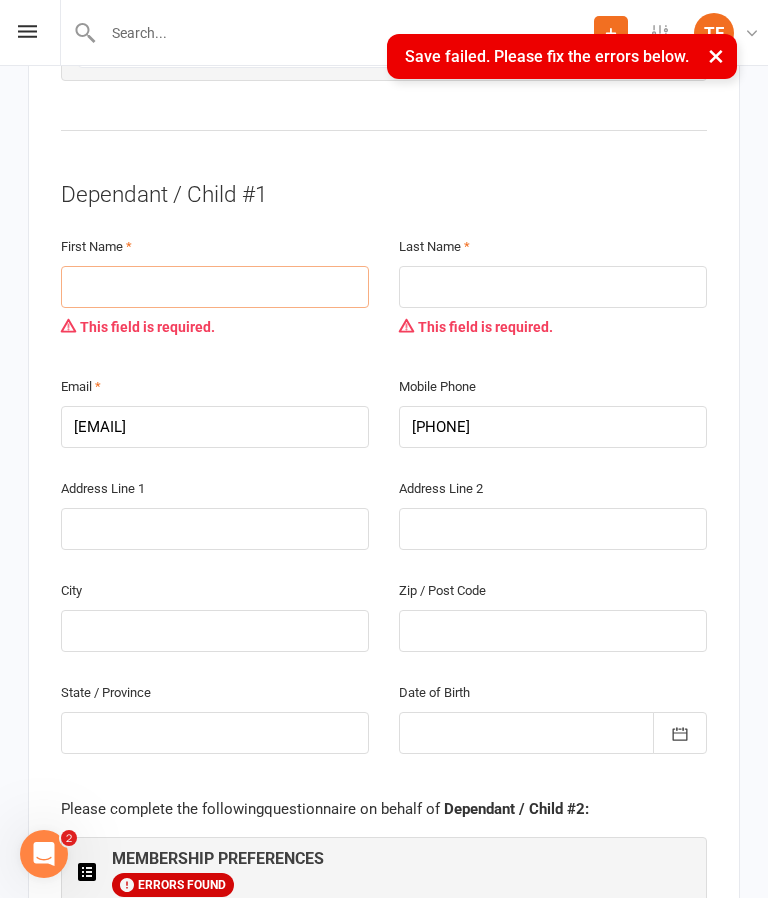 click at bounding box center [215, 287] 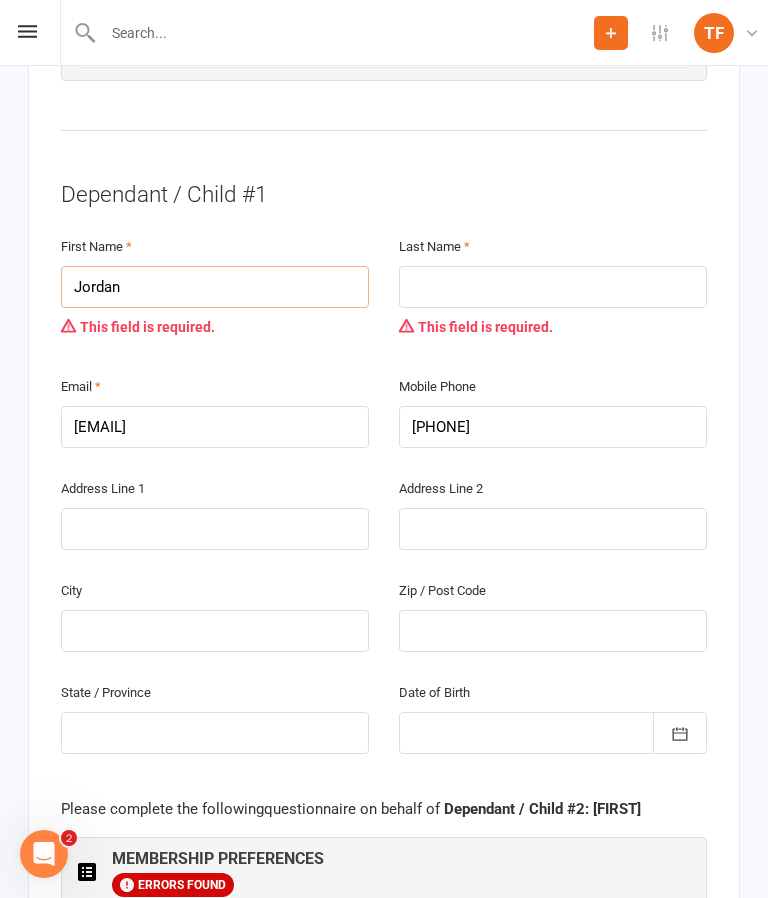 type on "Jordan" 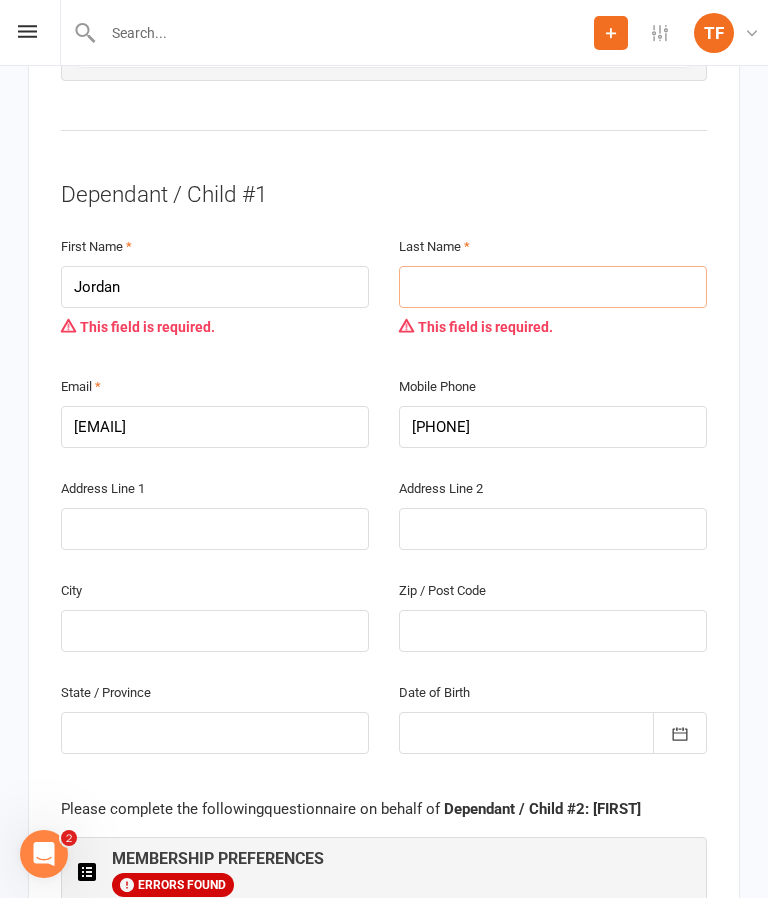 click at bounding box center [553, 287] 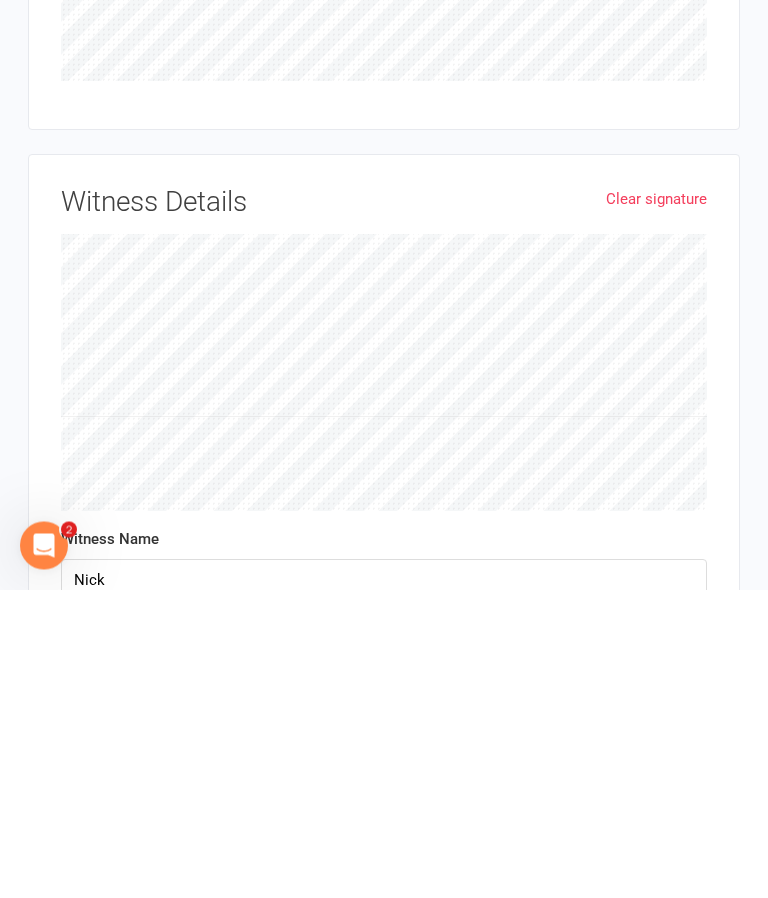 scroll, scrollTop: 6303, scrollLeft: 0, axis: vertical 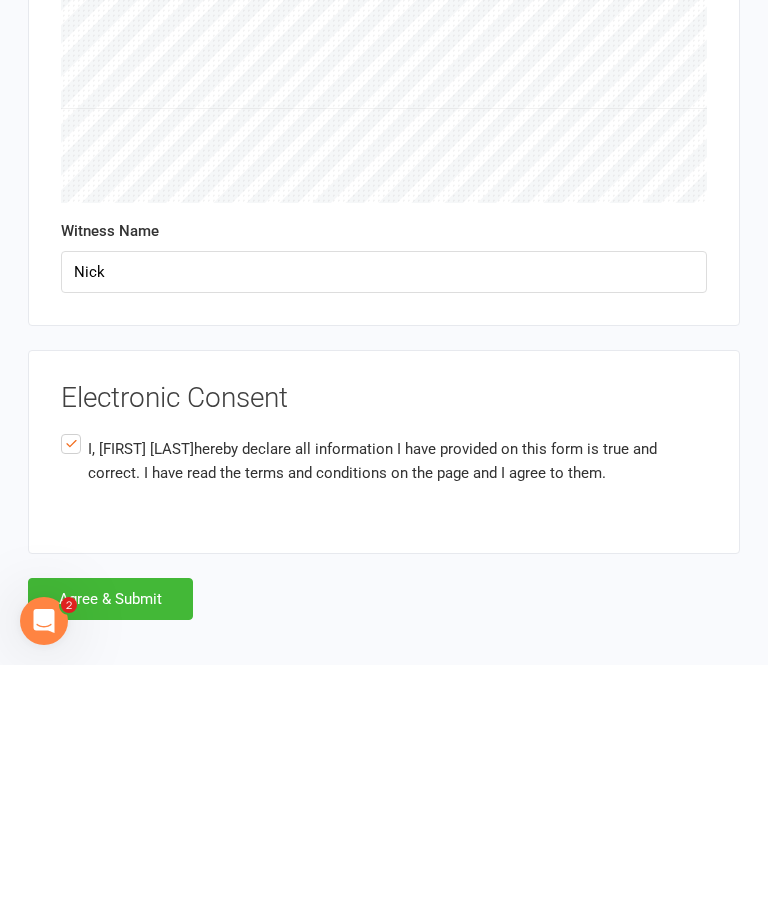 type on "Singh" 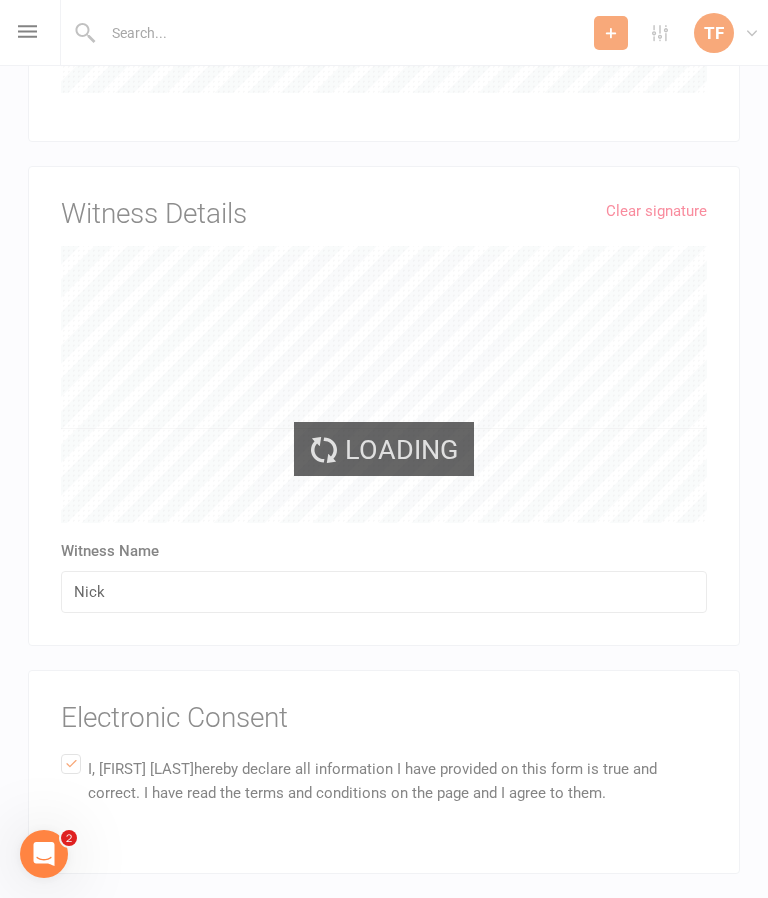 scroll, scrollTop: 6178, scrollLeft: 0, axis: vertical 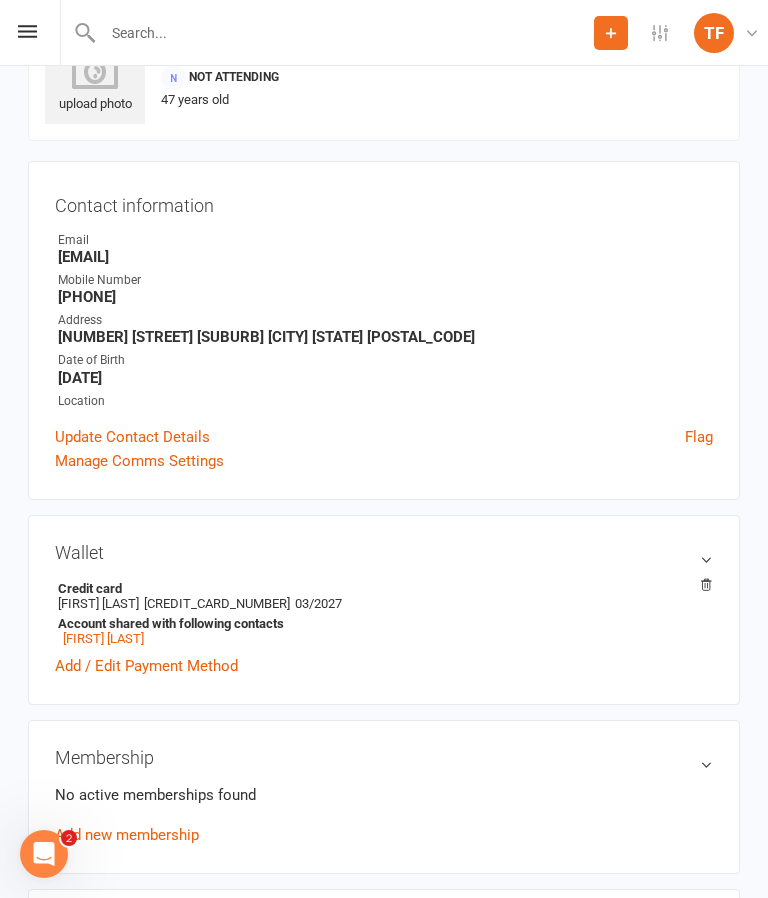 click at bounding box center [27, 31] 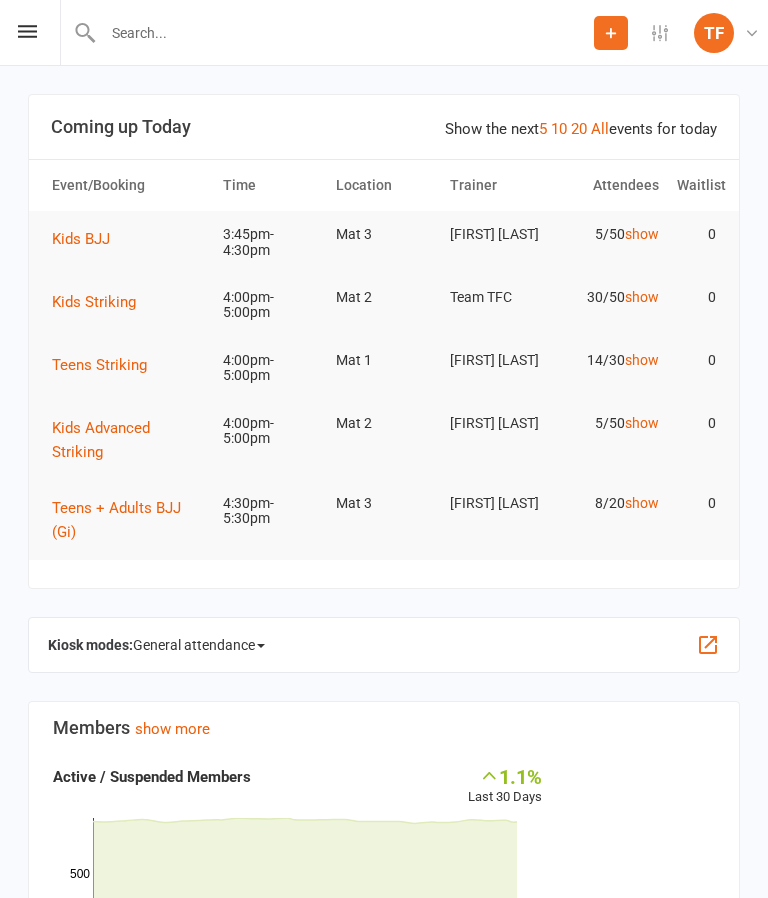 scroll, scrollTop: 0, scrollLeft: 0, axis: both 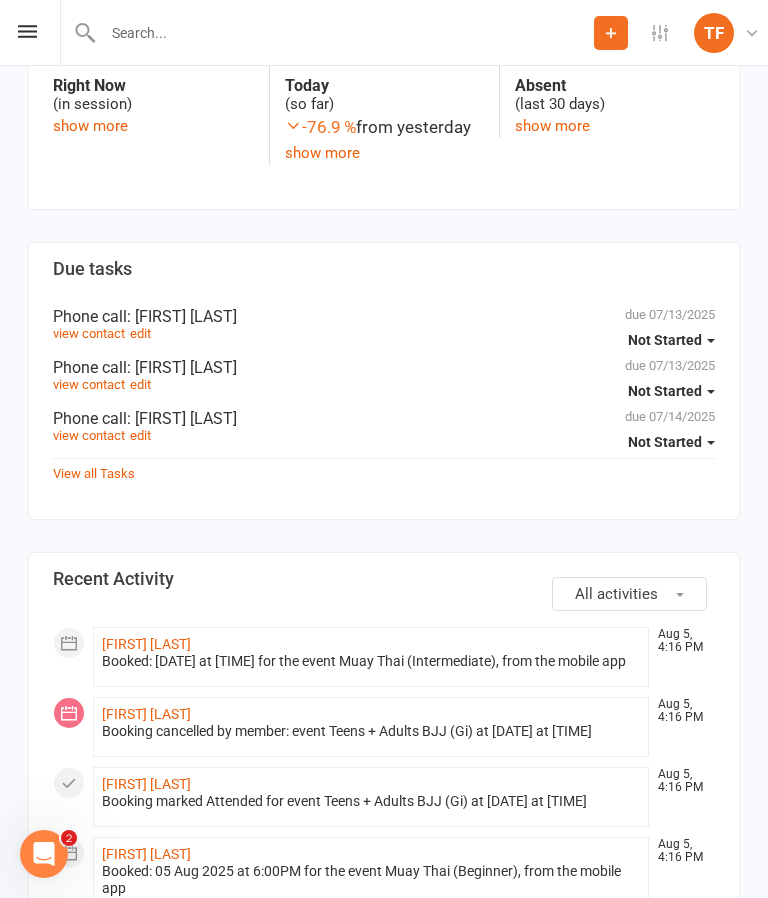click on "Prospect
Member
Non-attending contact
Class / event
Appointment
Grading event
Task
Membership plan
Bulk message
Add
Settings Membership Plans Event Templates Appointment Types Mobile App  Image Library Customize Contacts TF TFC Front Desk The Fight Centre Brisbane My profile Help Terms & conditions  Privacy policy  Sign out" at bounding box center (384, 33) 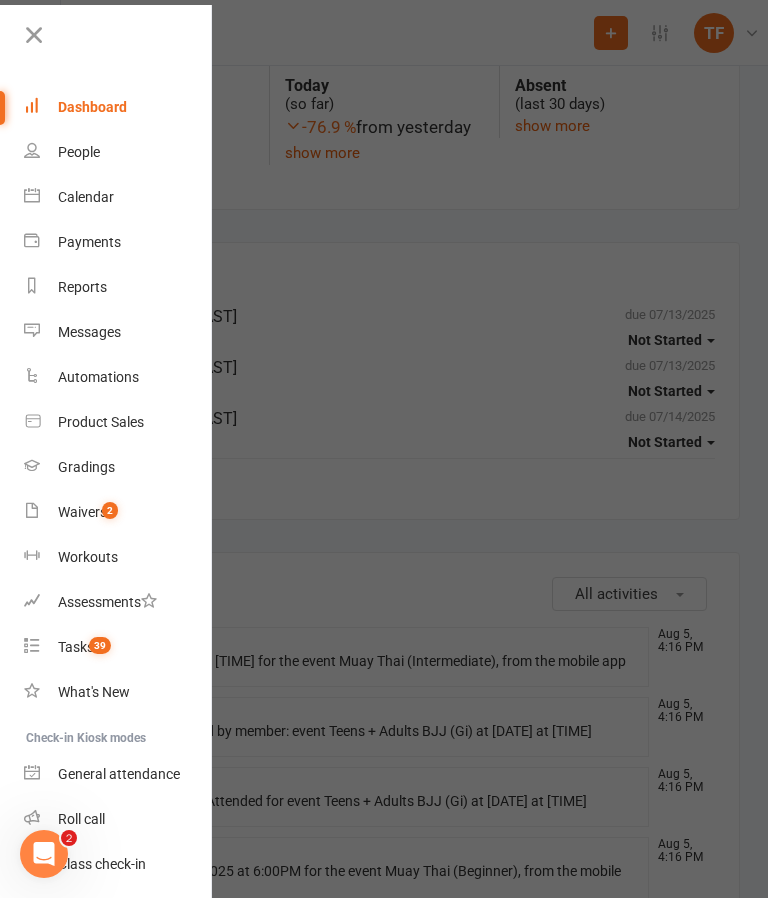 click on "Roll call" at bounding box center [118, 819] 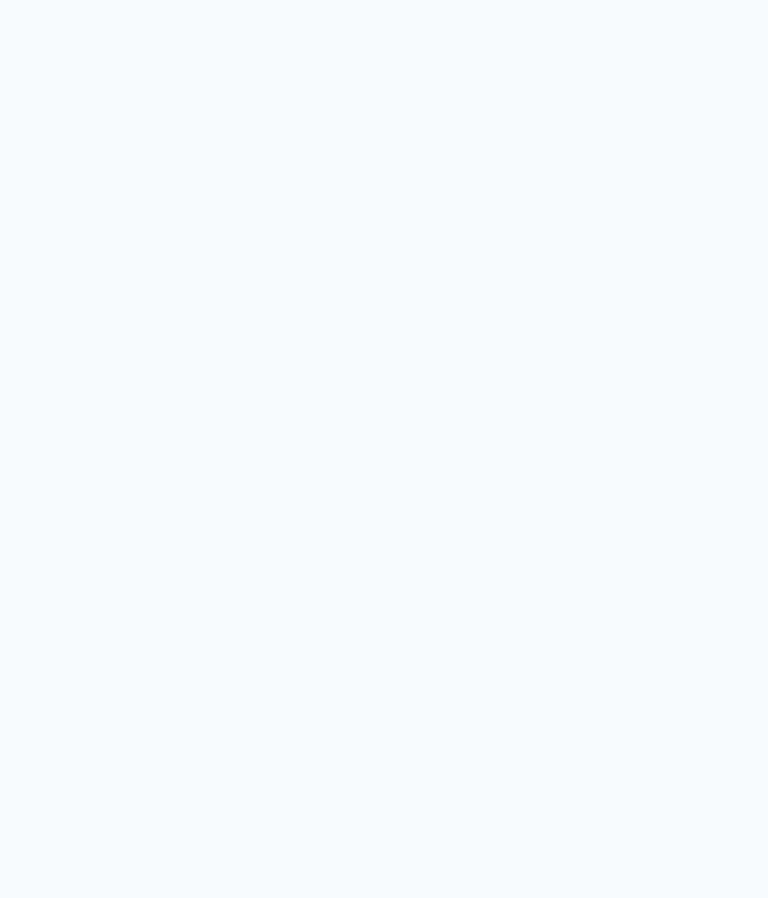 scroll, scrollTop: 0, scrollLeft: 0, axis: both 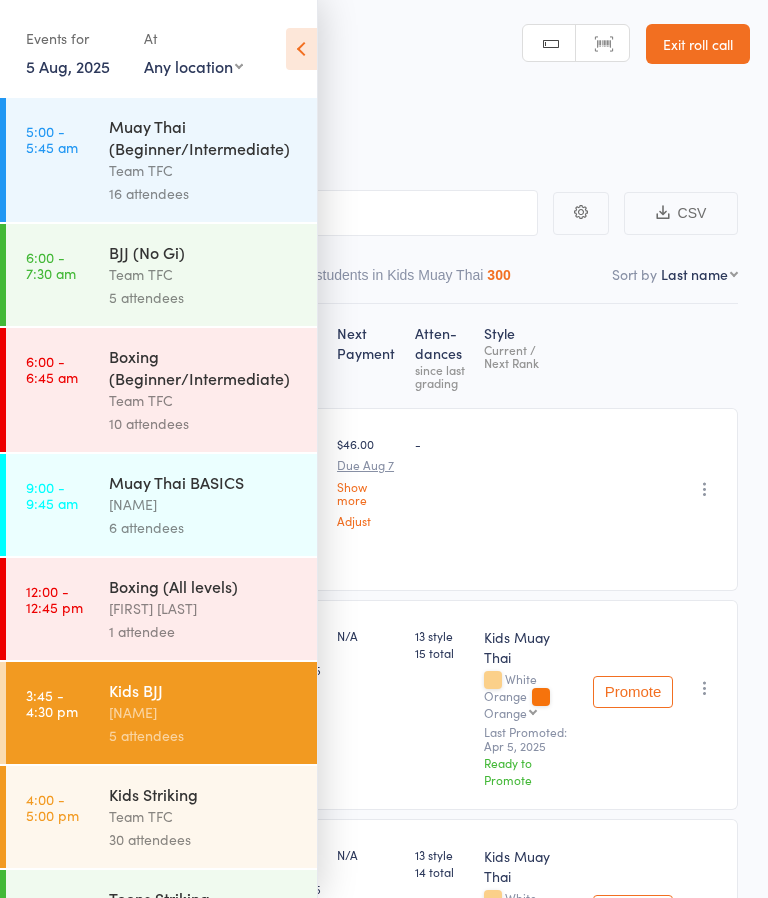 click on "[NAME]" at bounding box center (204, 712) 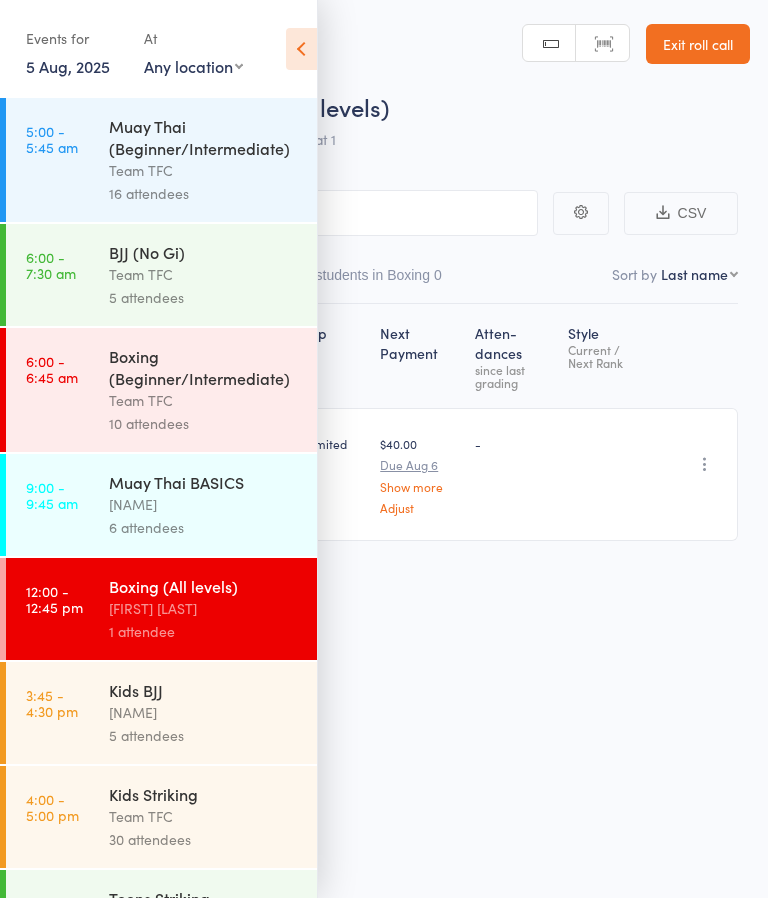 click on "[TIME] - [TIME] [ACTIVITY] [NAME] [NUMBER] attendees" at bounding box center [161, 817] 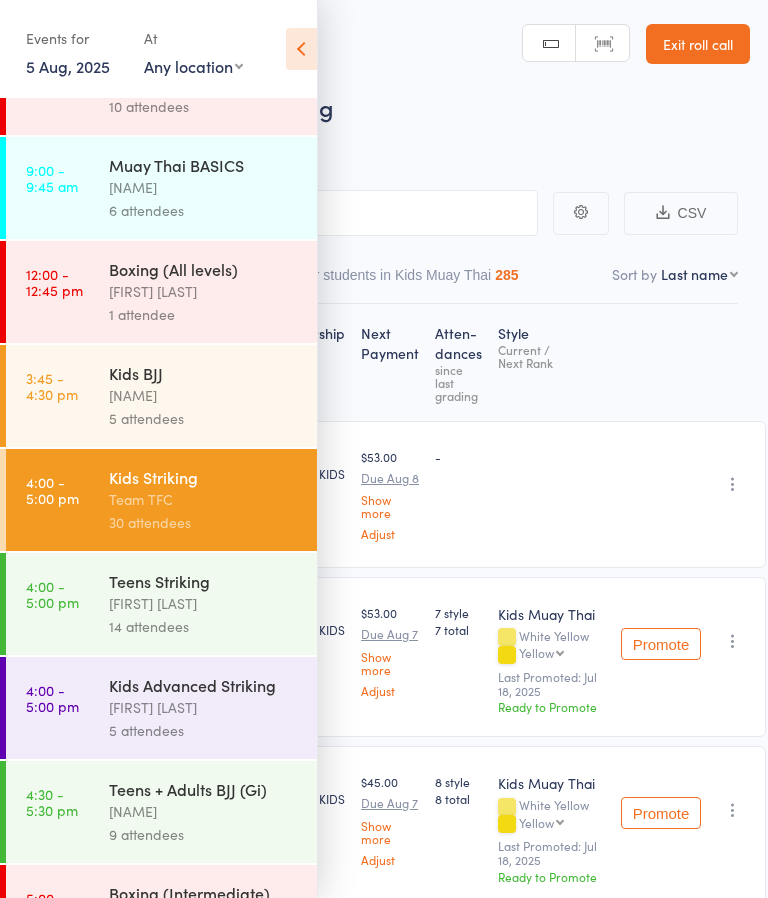 scroll, scrollTop: 318, scrollLeft: 0, axis: vertical 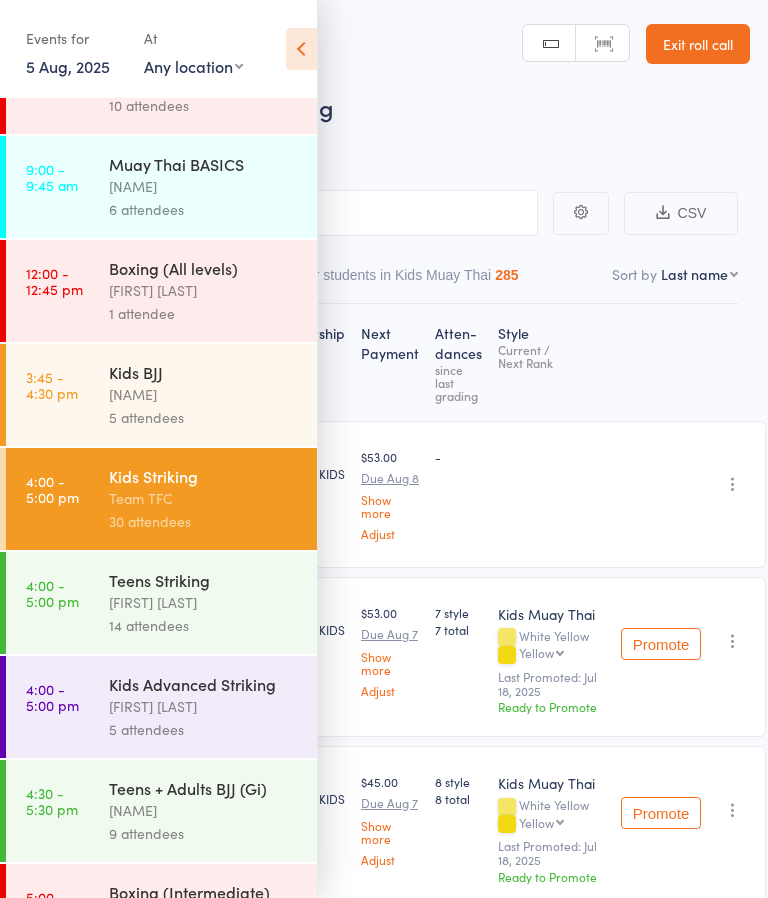 click on "[TIME] - [TIME] [ACTIVITY] [NAME] [NUMBER] attendees" at bounding box center [161, 187] 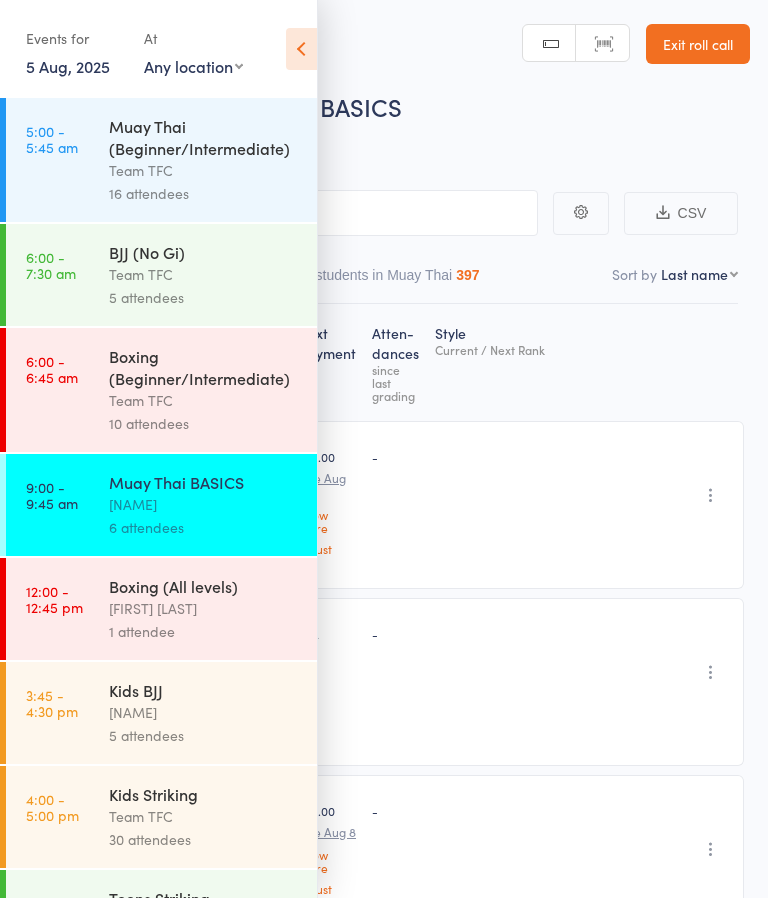 click at bounding box center [301, 49] 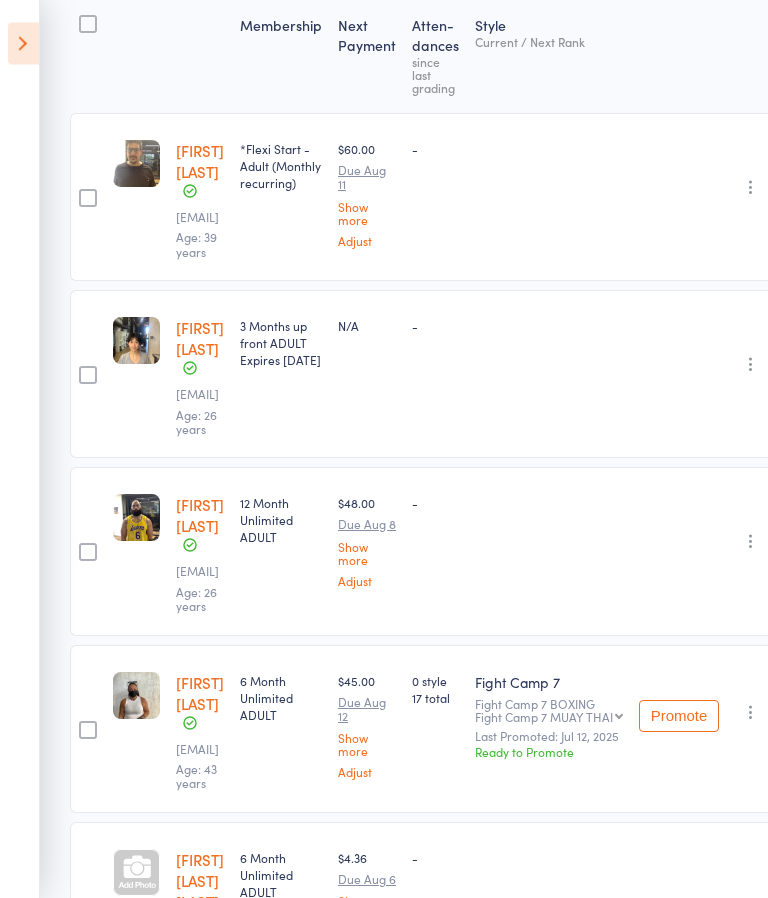 scroll, scrollTop: 309, scrollLeft: 0, axis: vertical 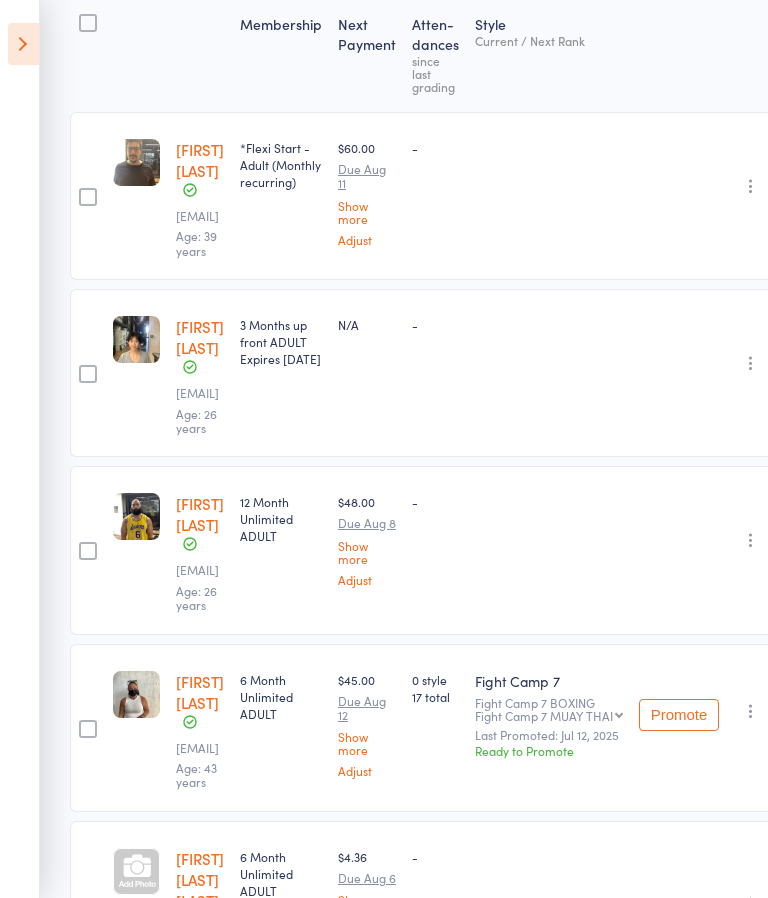 click on "Nick Sime Smith" at bounding box center [200, 879] 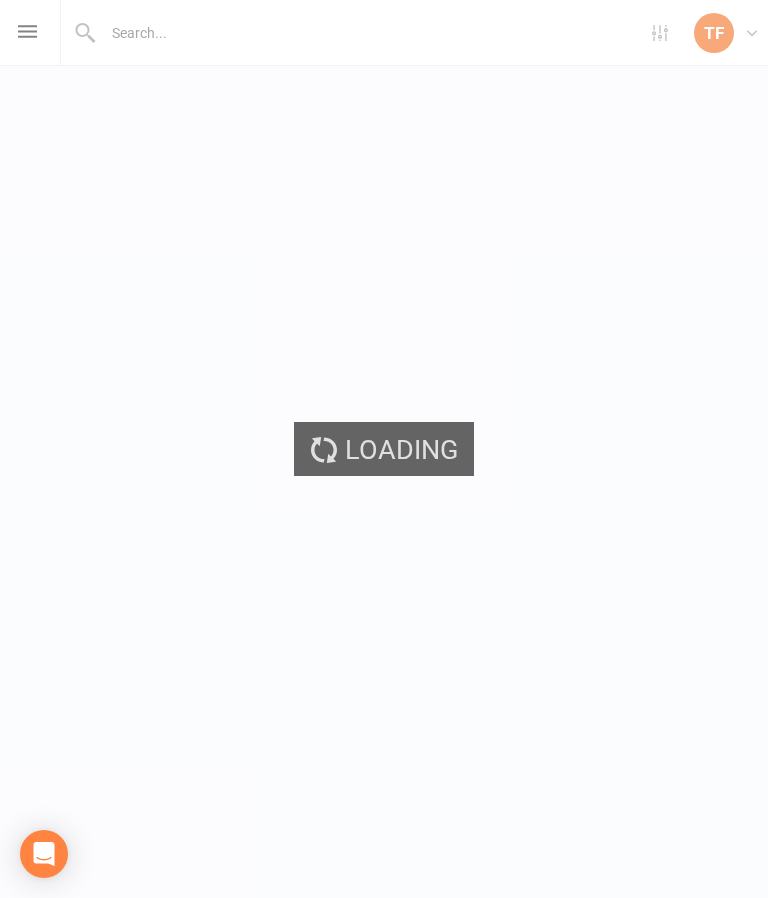 scroll, scrollTop: 0, scrollLeft: 0, axis: both 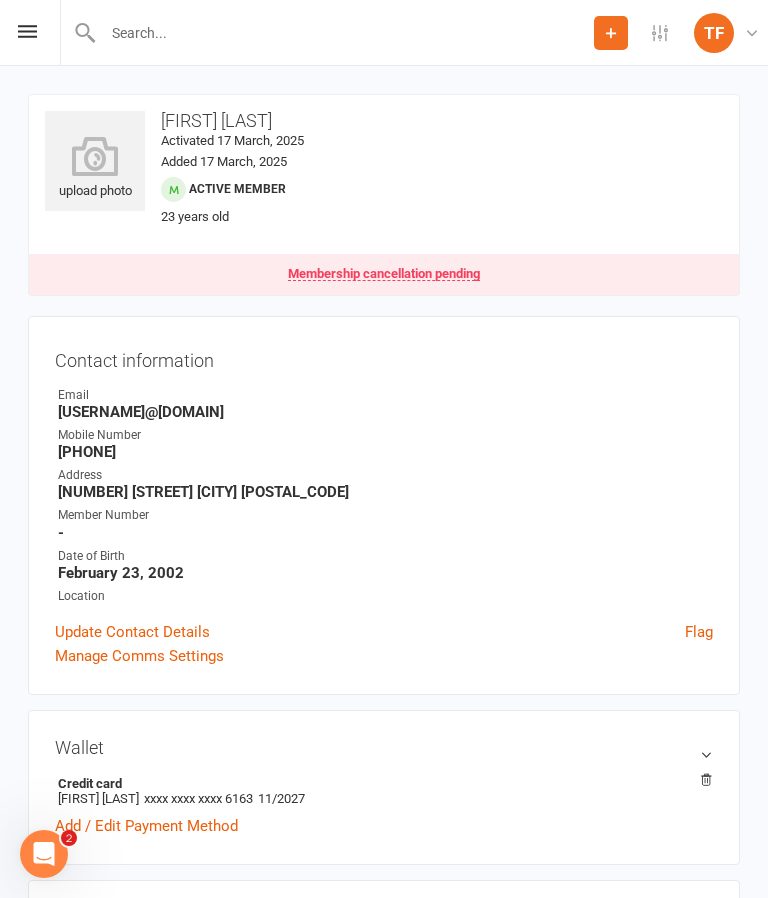 click on "Prospect
Member
Non-attending contact
Class / event
Appointment
Grading event
Task
Membership plan
Bulk message
Add
Settings Membership Plans Event Templates Appointment Types Mobile App  Image Library Customize Contacts TF TFC Front Desk The Fight Centre Brisbane My profile Help Terms & conditions  Privacy policy  Sign out" at bounding box center (384, 33) 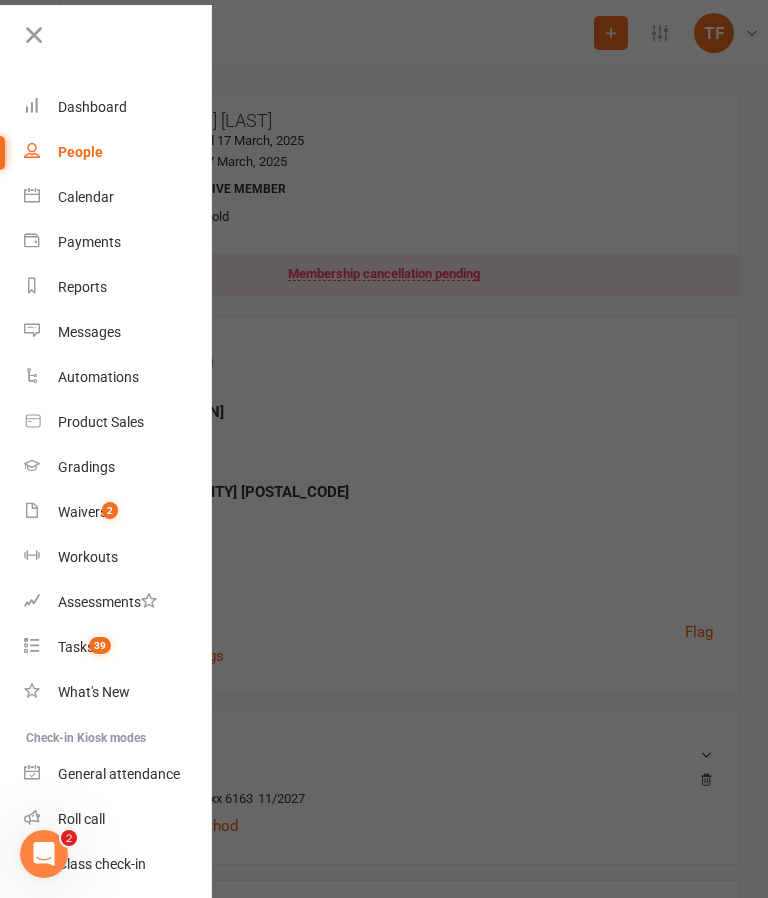 click at bounding box center (34, 35) 